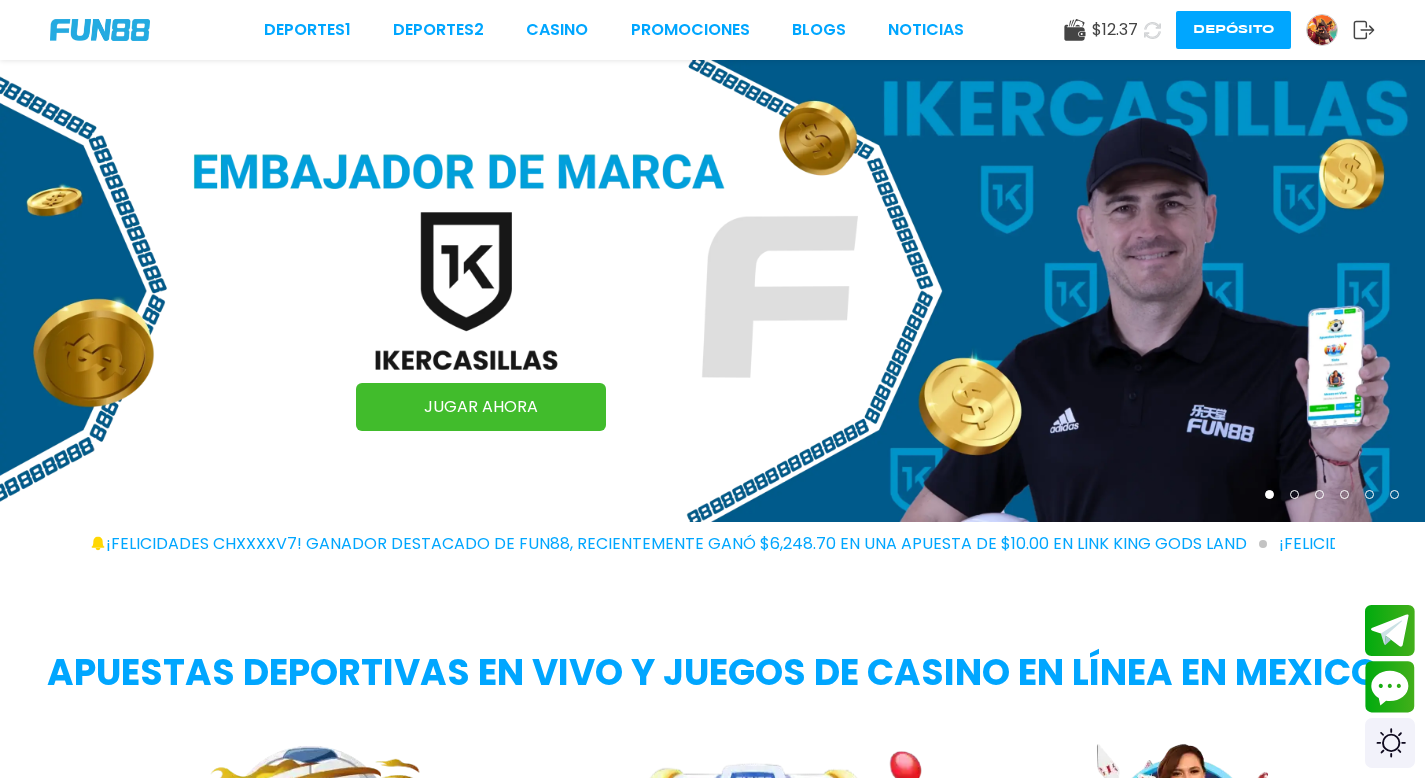 scroll, scrollTop: 0, scrollLeft: 0, axis: both 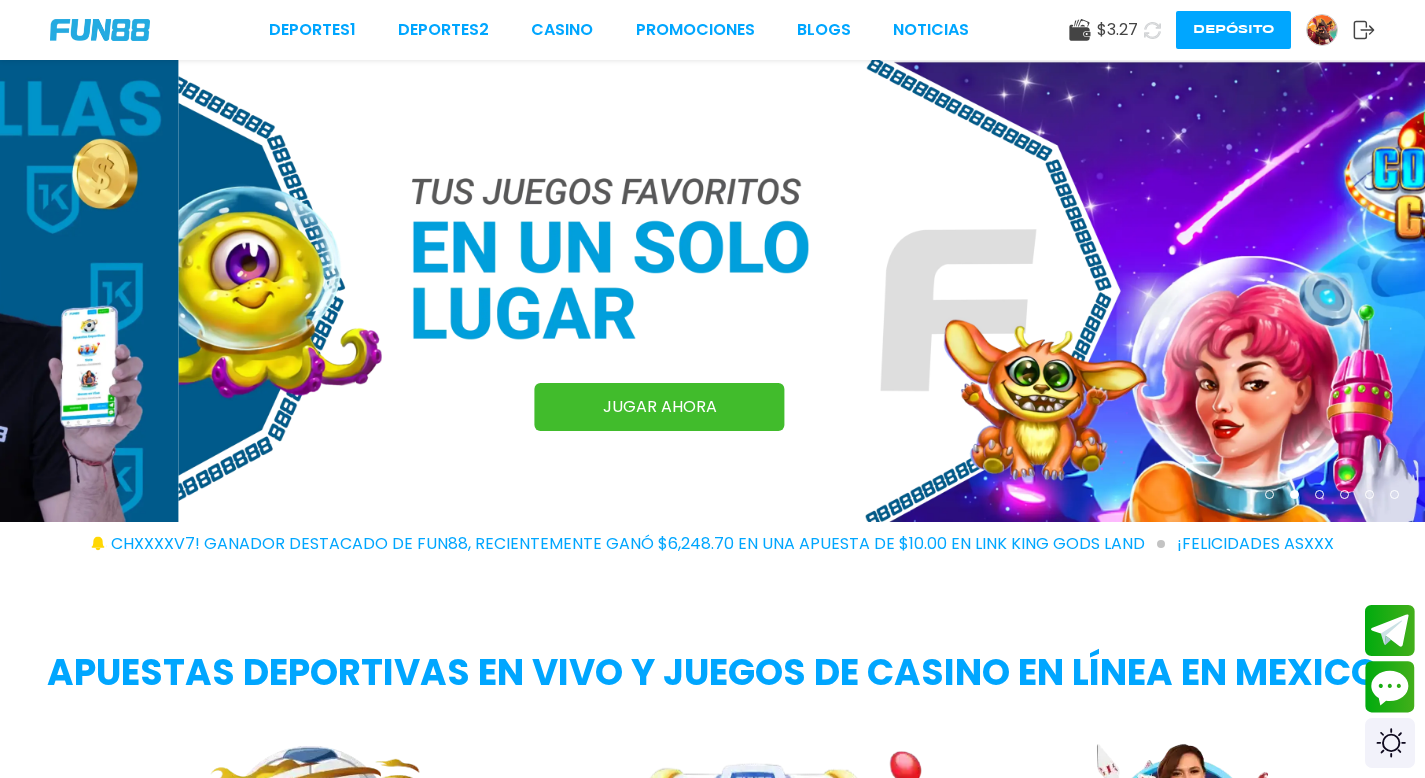 click on "Depósito" at bounding box center (1233, 30) 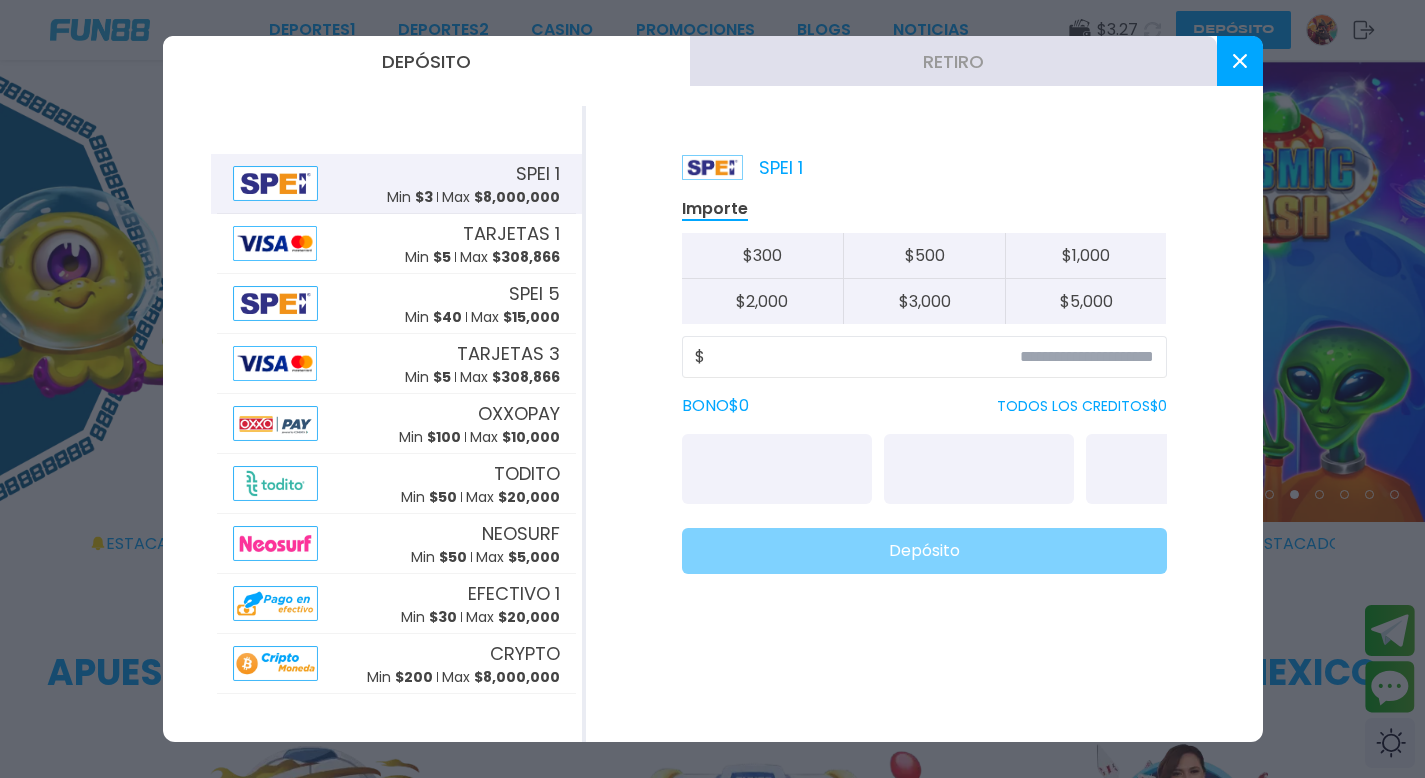click on "SPEI 1 Min   $ 3 Max   $ 8,000,000" at bounding box center (473, 184) 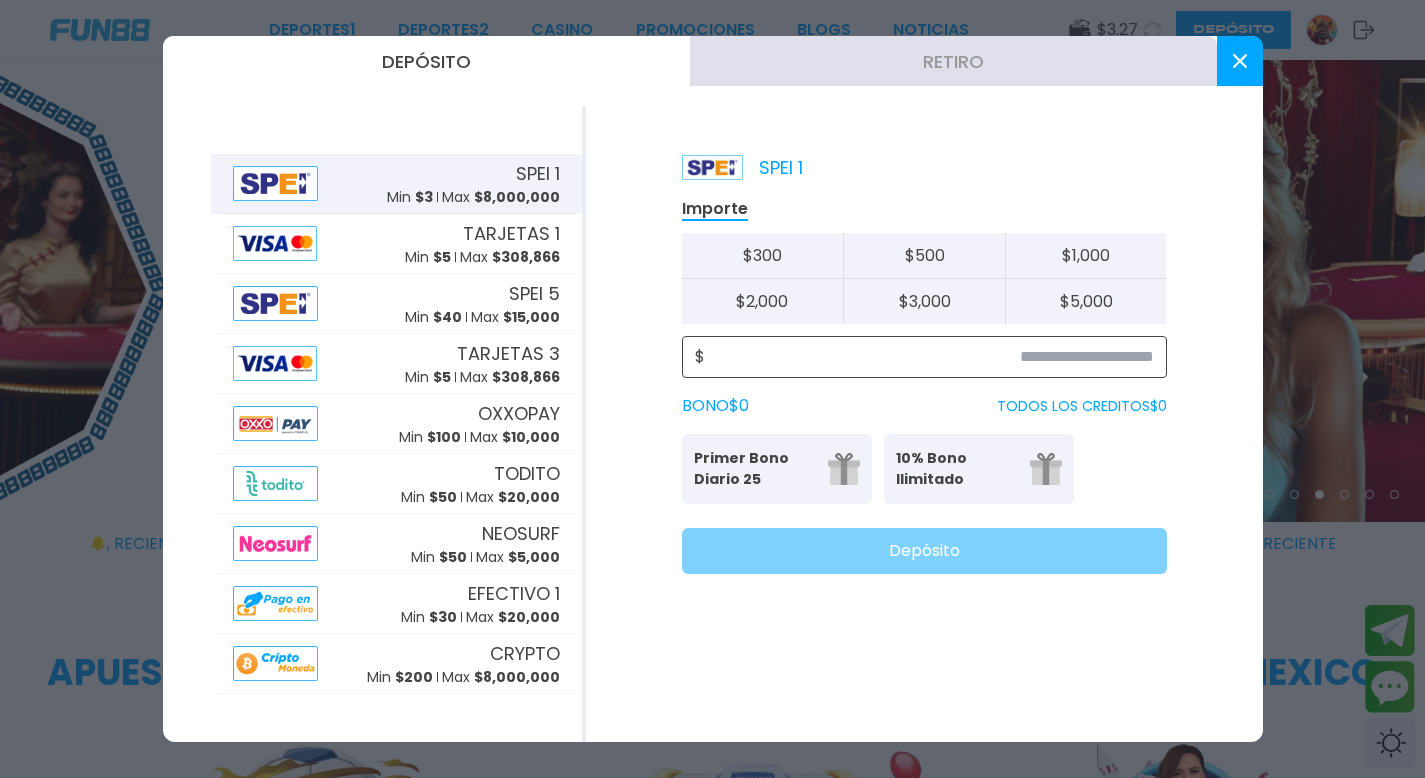 click at bounding box center (929, 357) 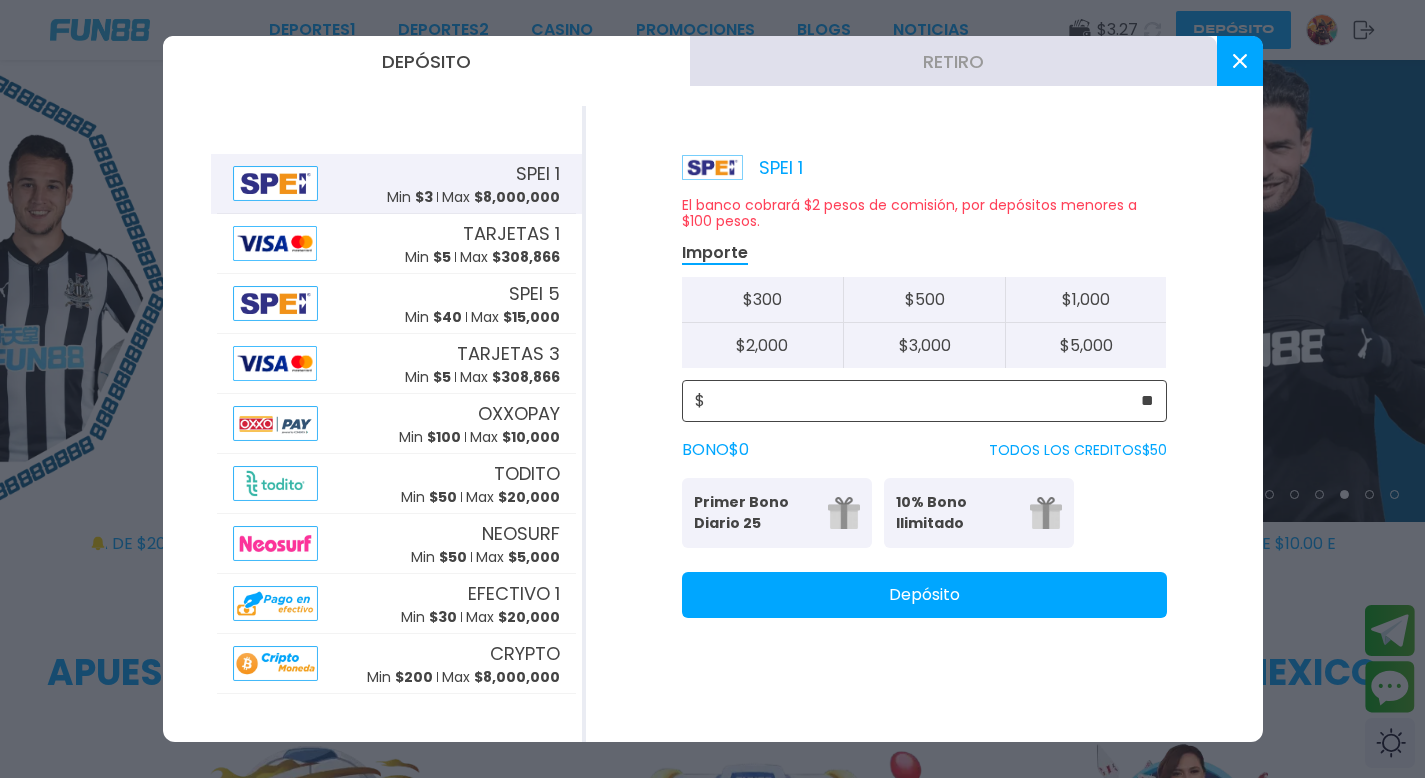 type on "**" 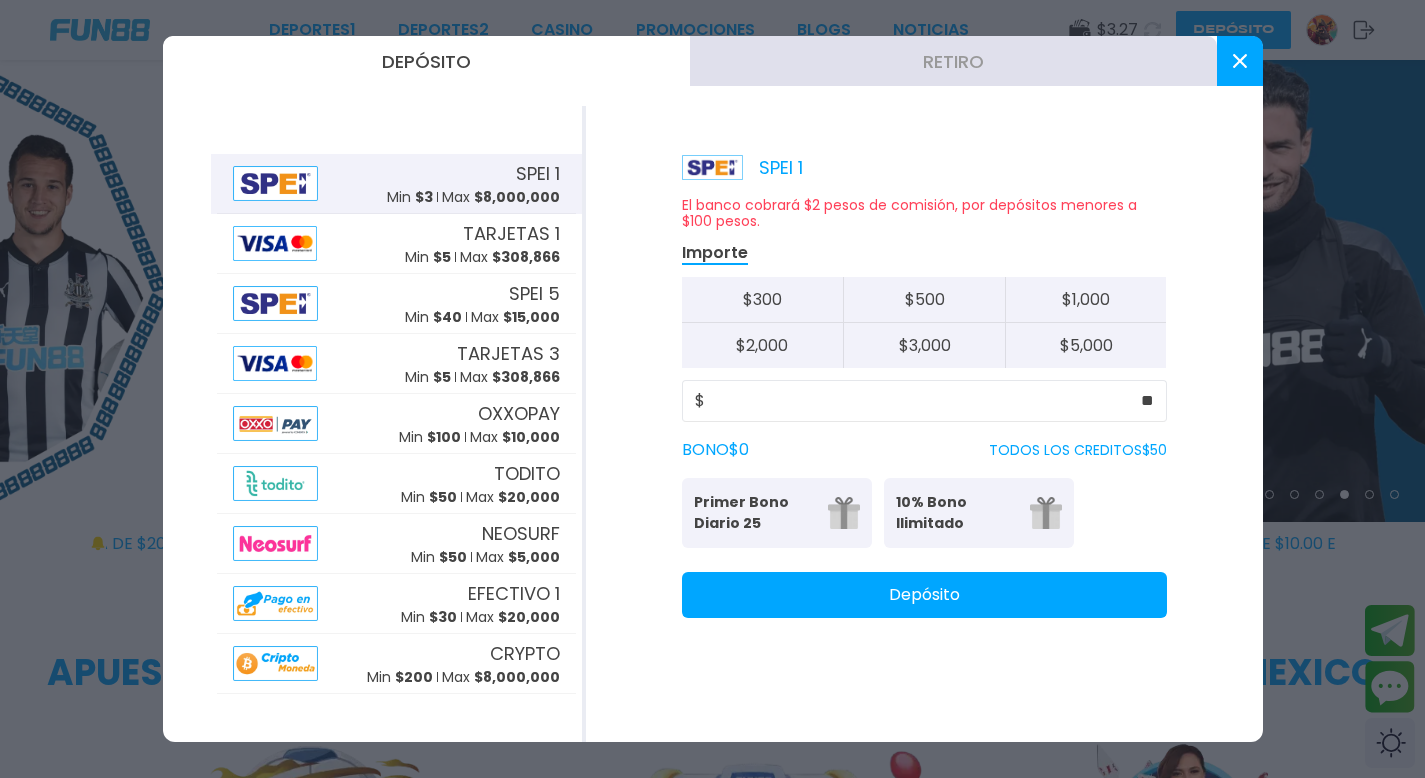 click on "Depósito" at bounding box center [924, 595] 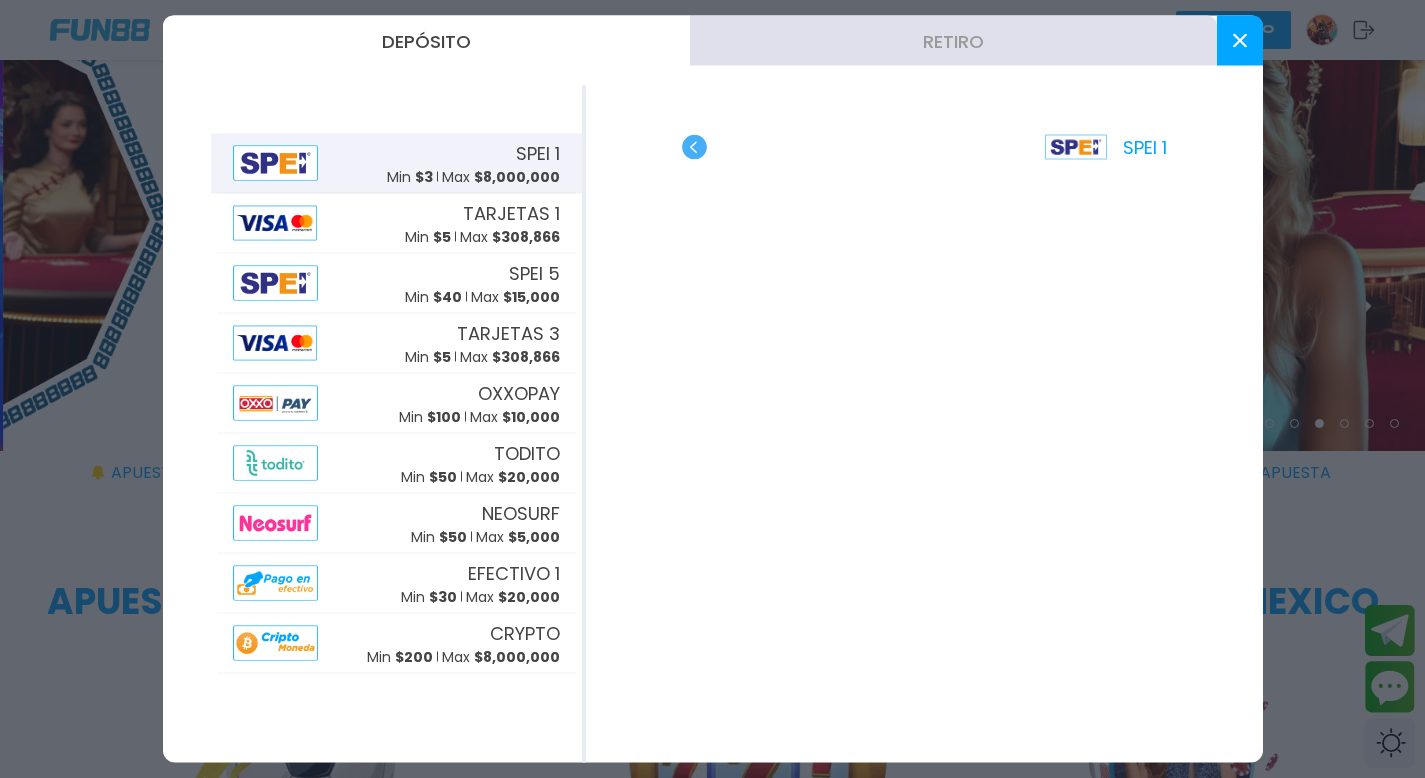 scroll, scrollTop: 555, scrollLeft: 0, axis: vertical 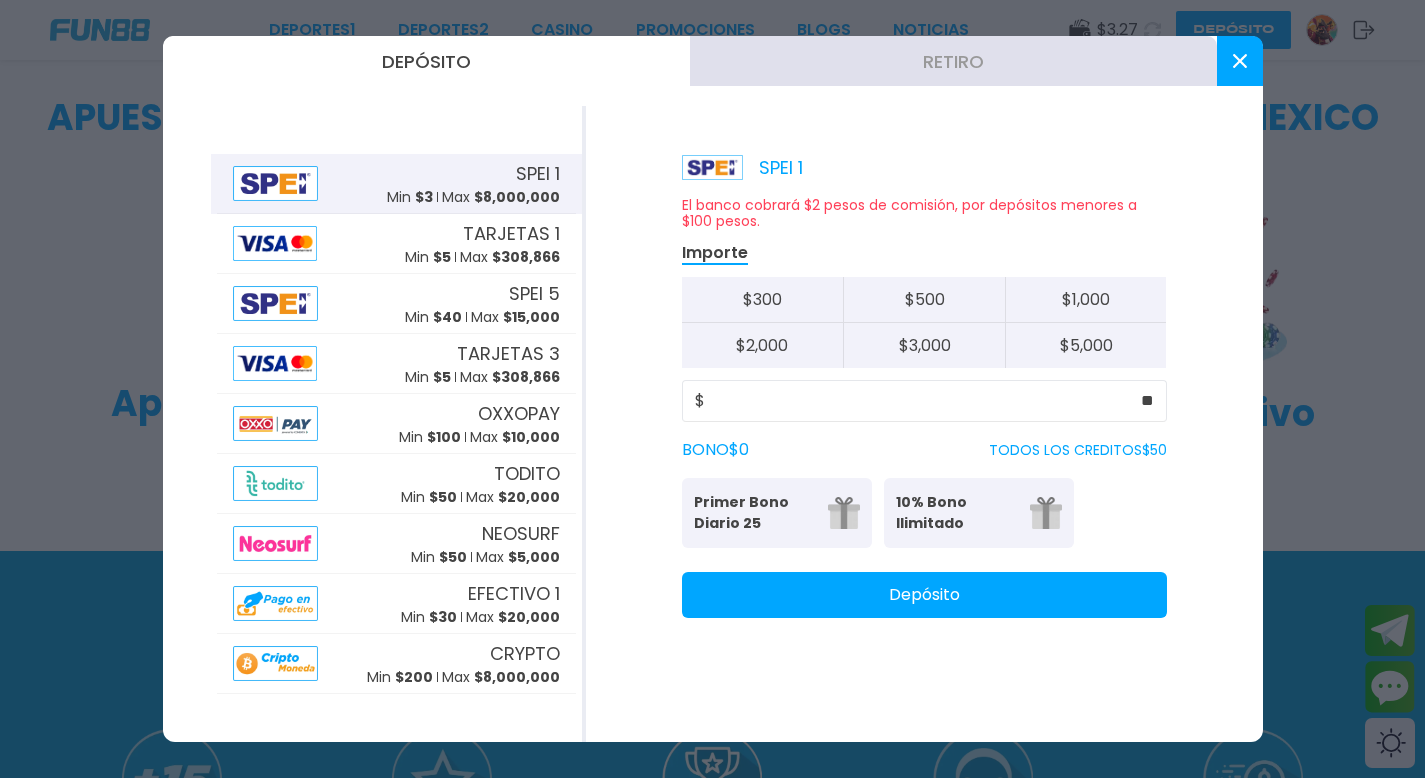 click 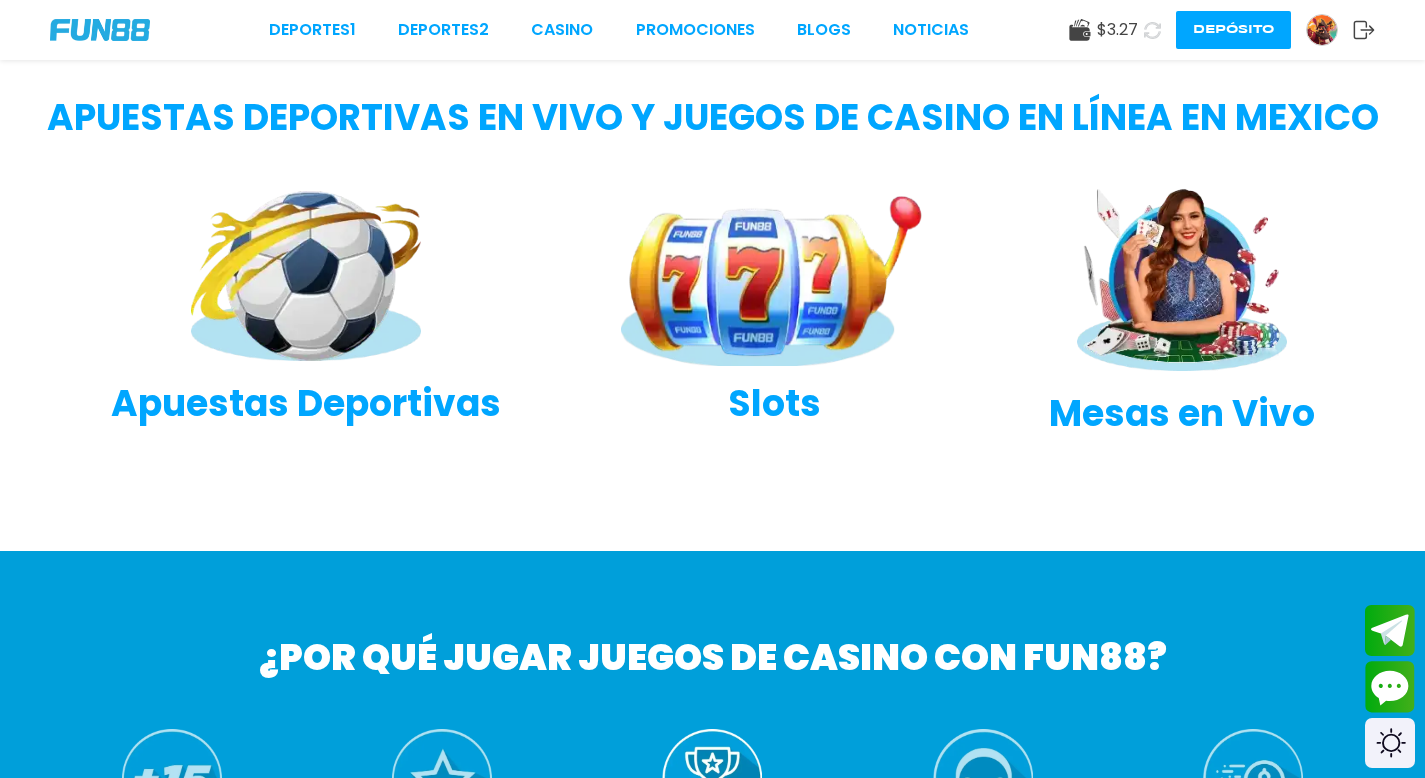 click 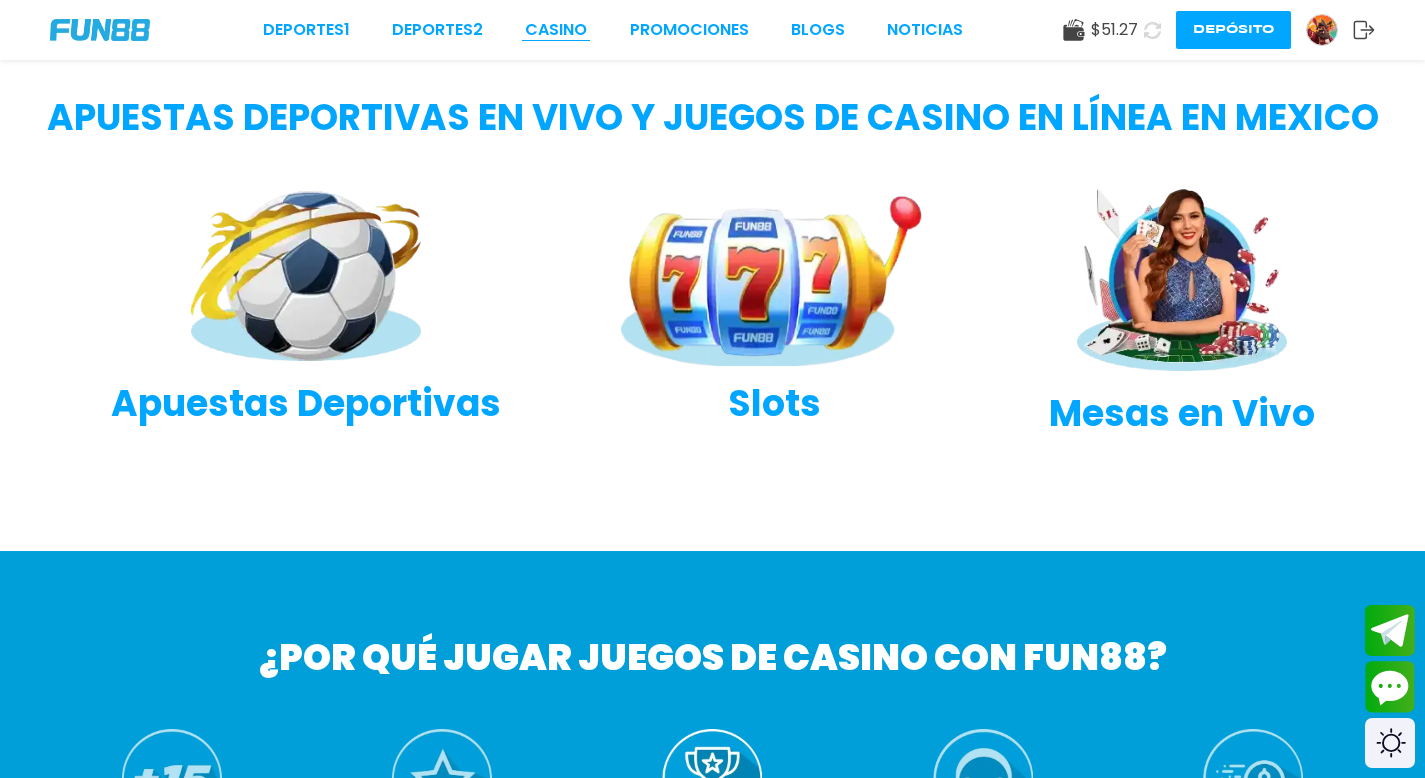 click on "CASINO" at bounding box center [556, 30] 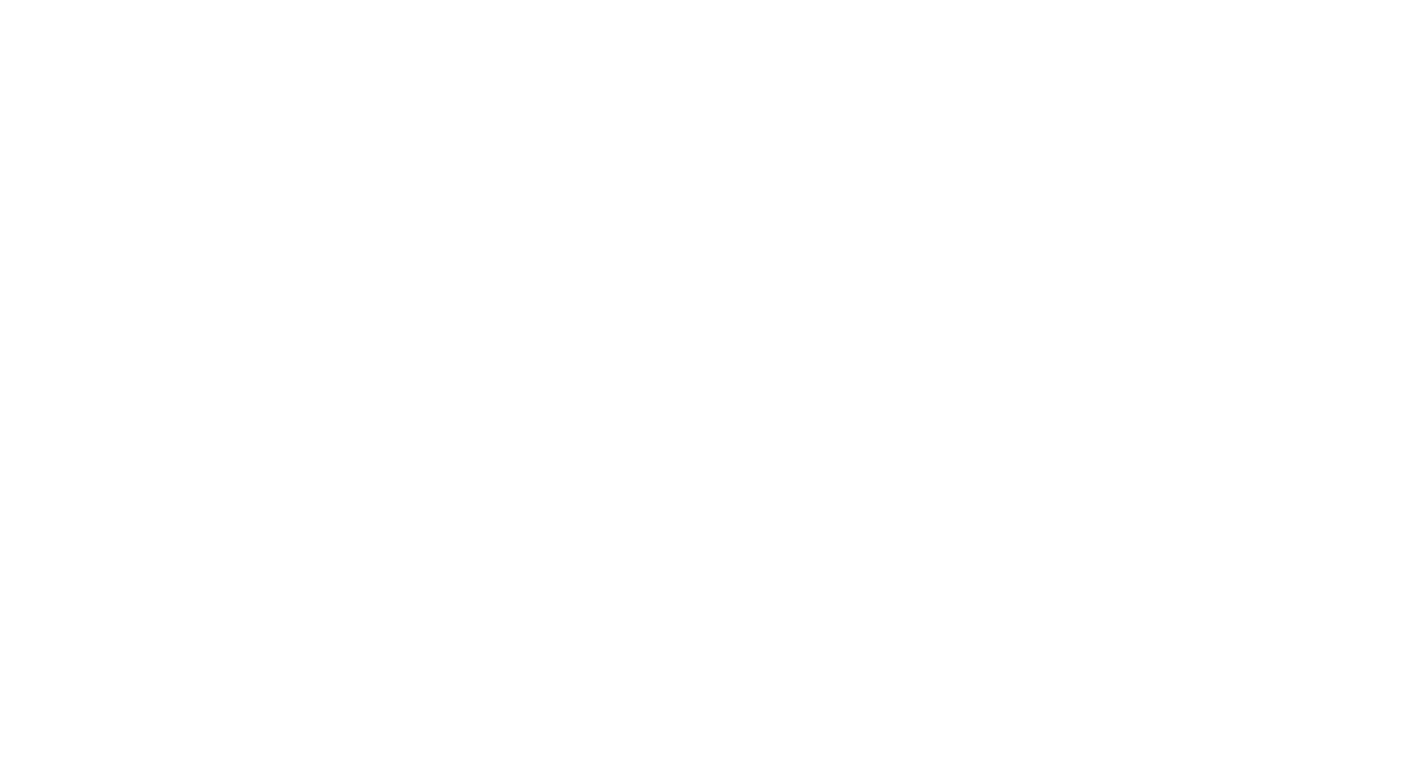 scroll, scrollTop: 0, scrollLeft: 0, axis: both 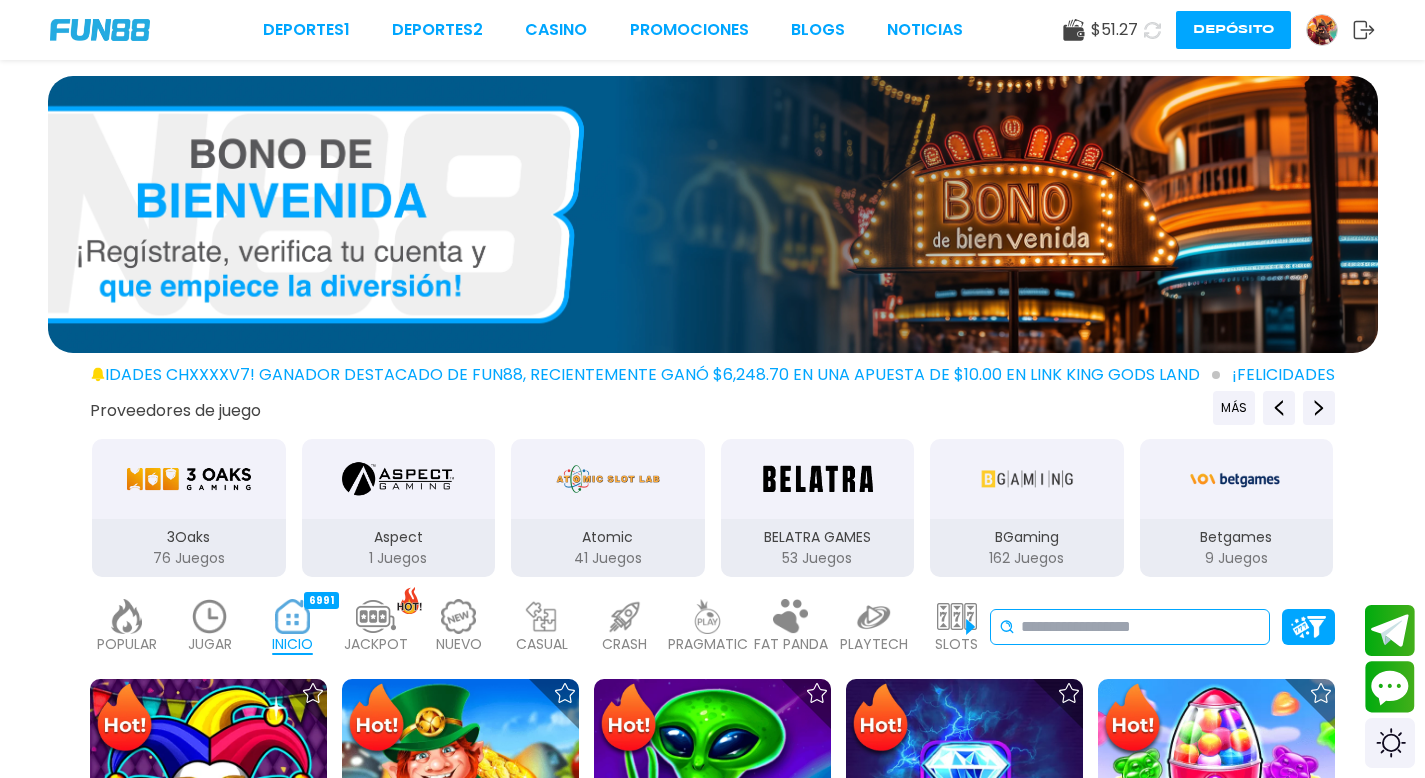 click at bounding box center (1141, 627) 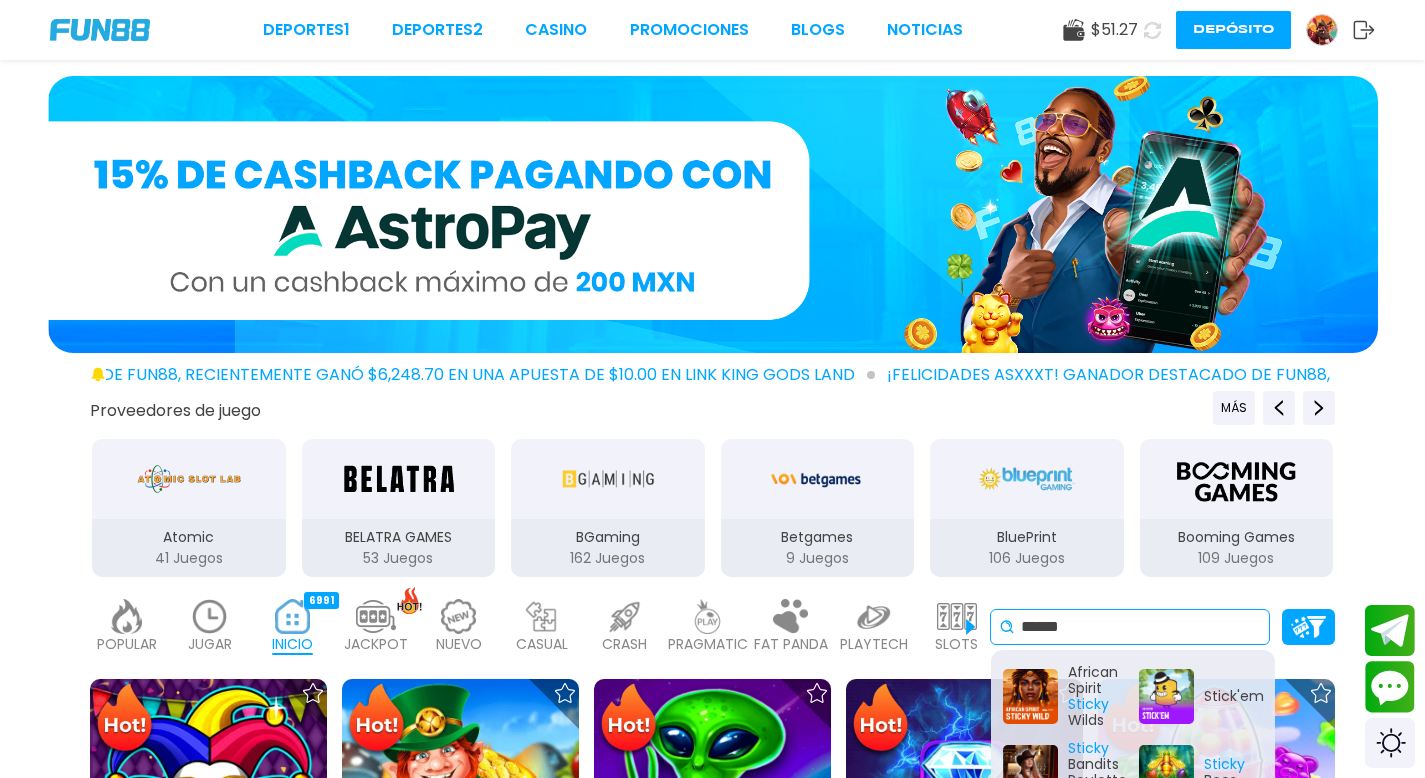 type on "******" 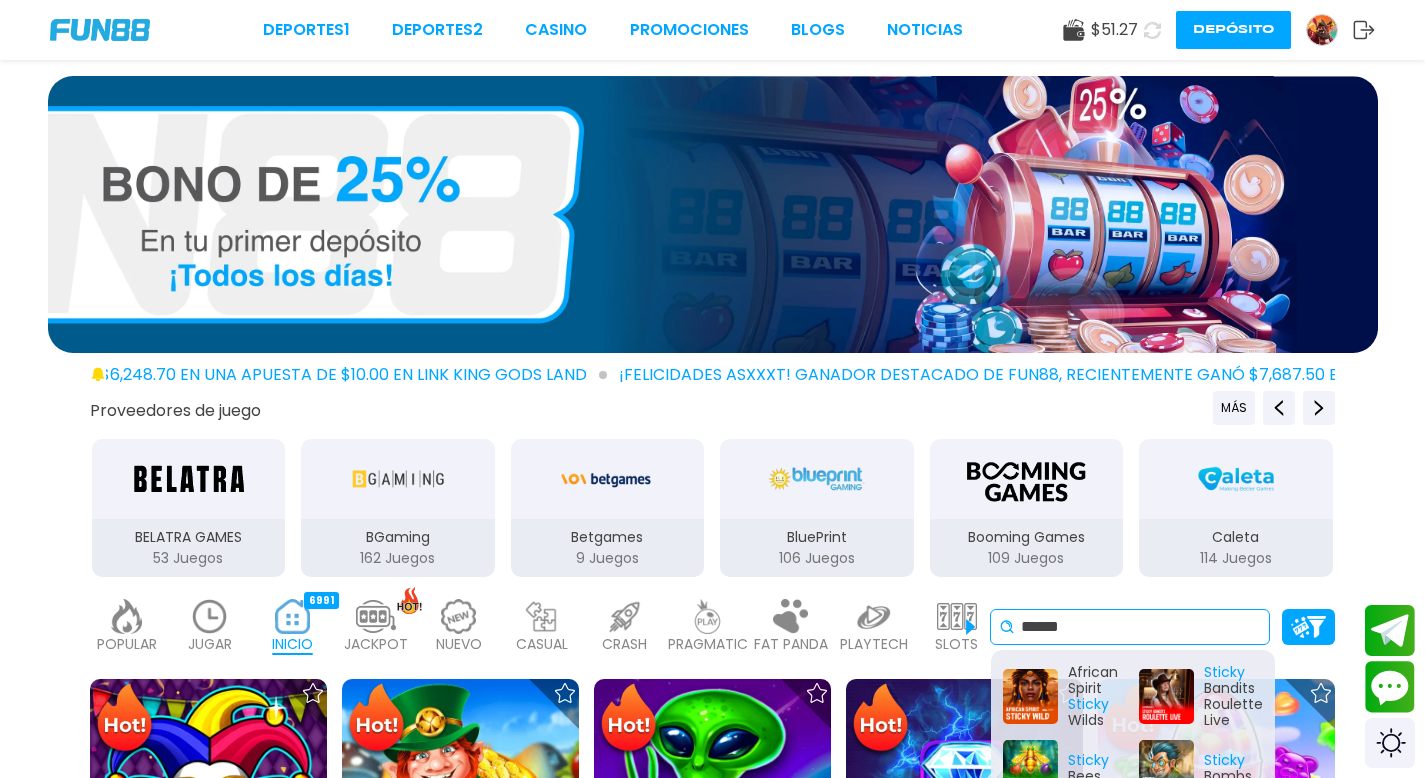 scroll, scrollTop: 376, scrollLeft: 0, axis: vertical 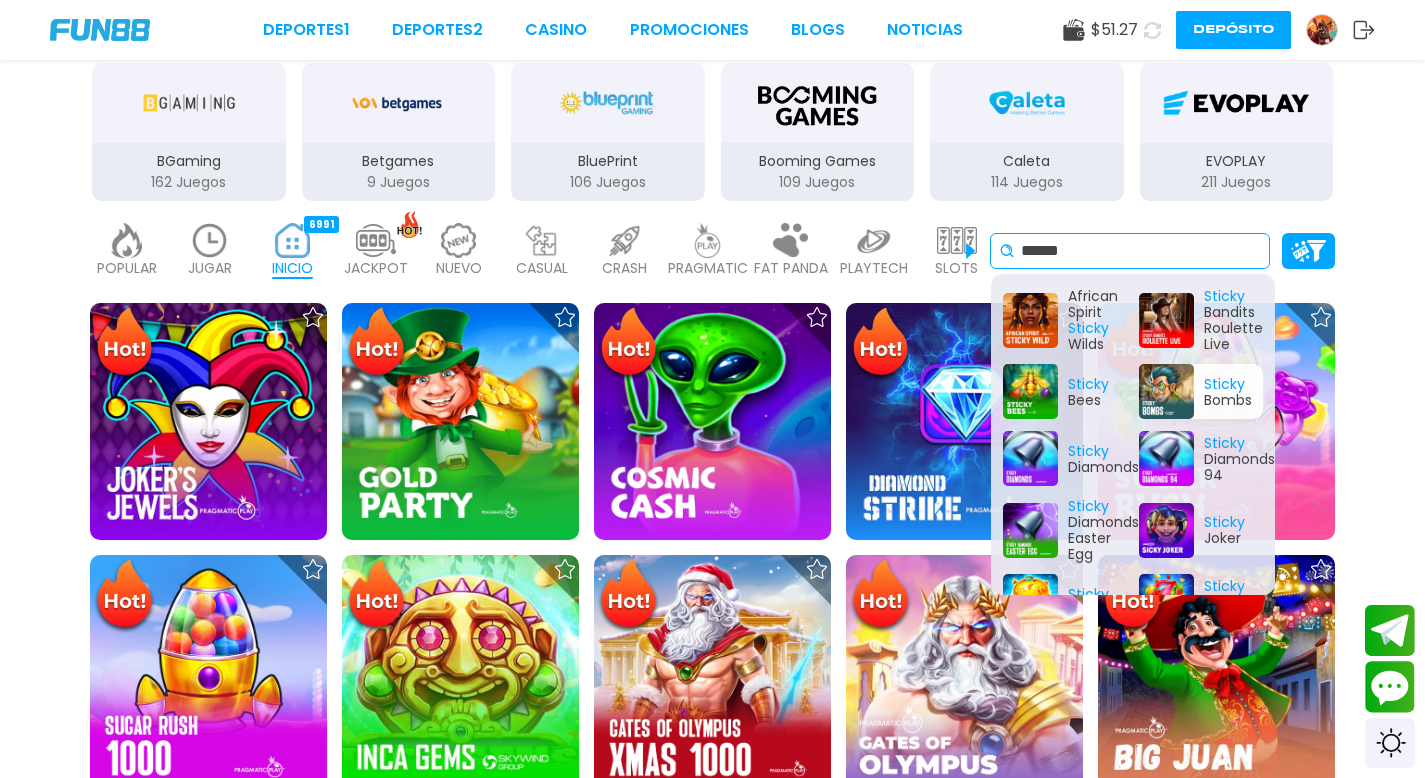 click on "Sticky  Bombs" at bounding box center [1201, 391] 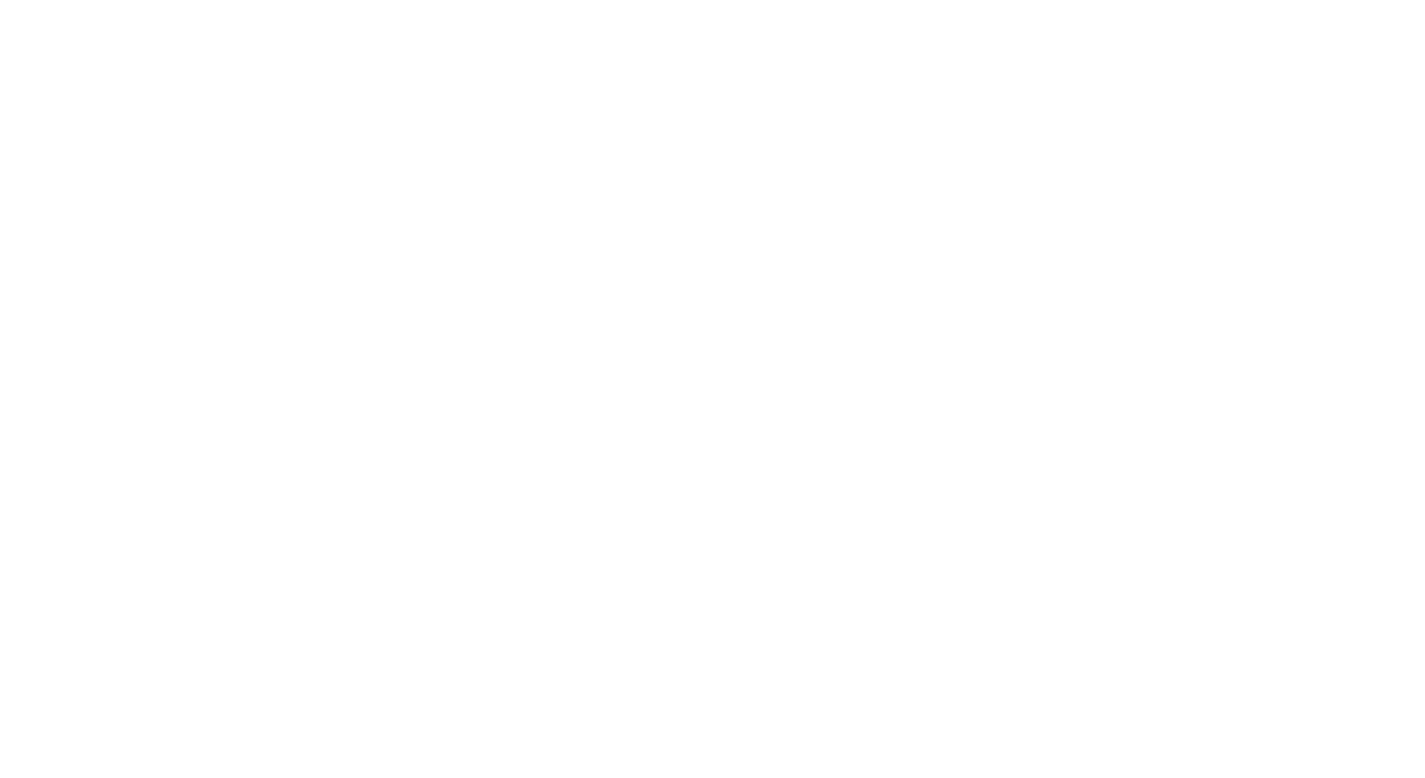 scroll, scrollTop: 0, scrollLeft: 0, axis: both 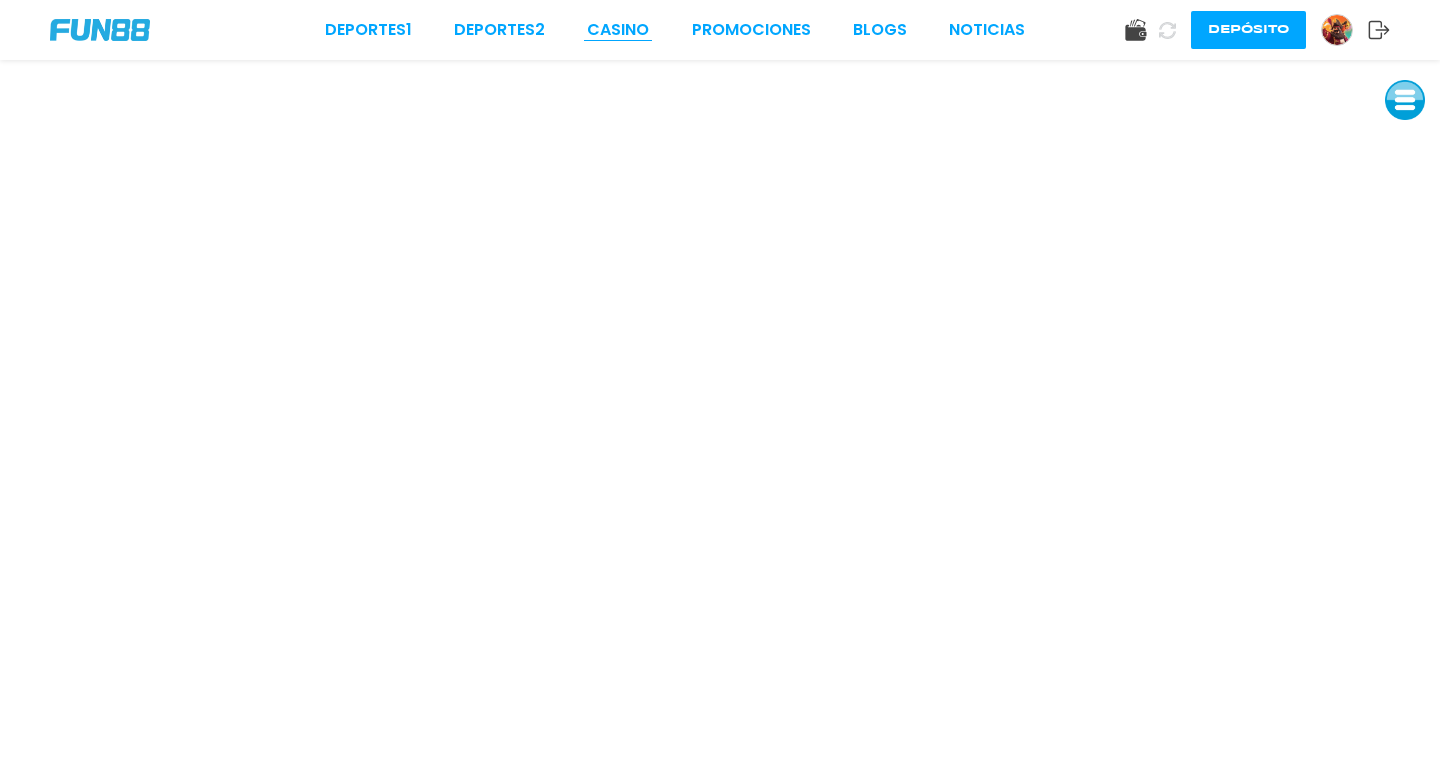 click on "CASINO" at bounding box center [618, 30] 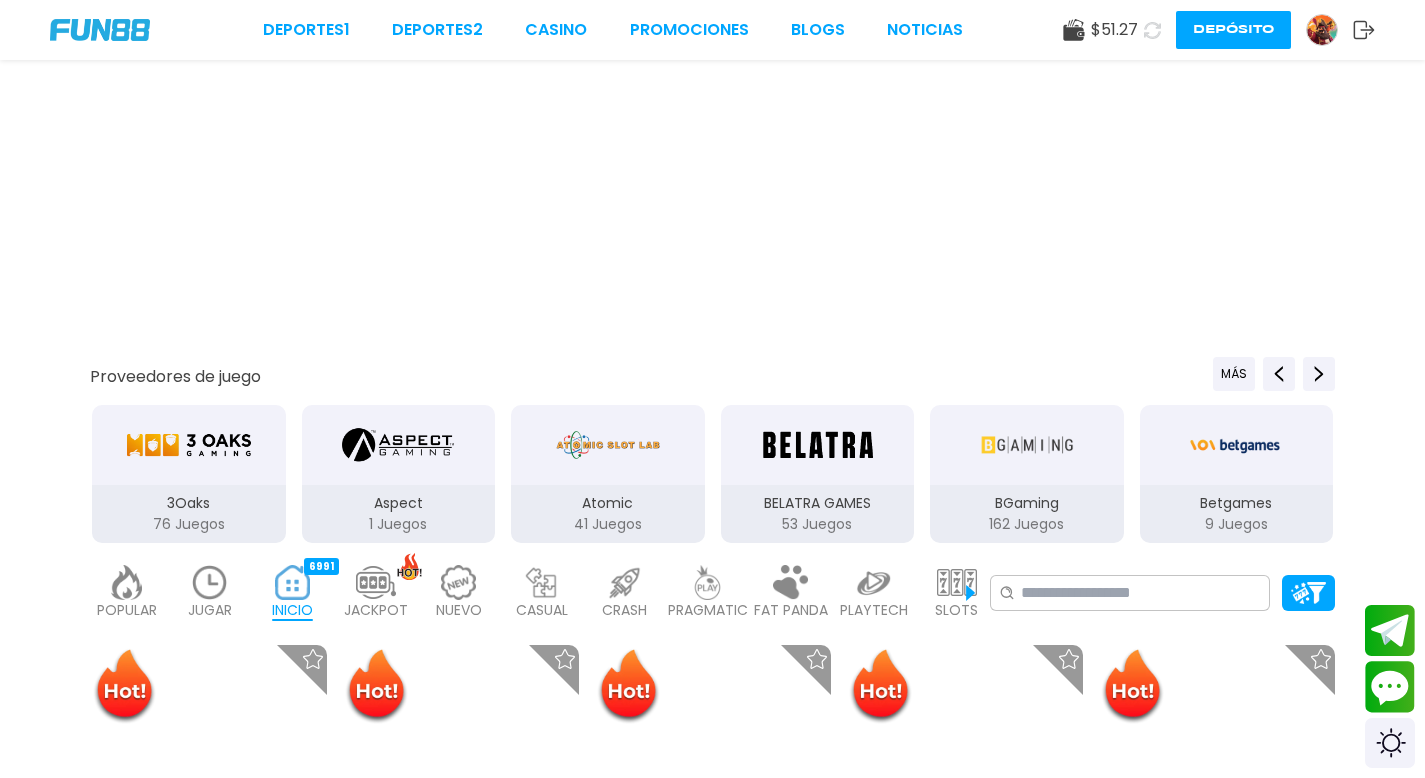 click on "Promociones" at bounding box center (689, 30) 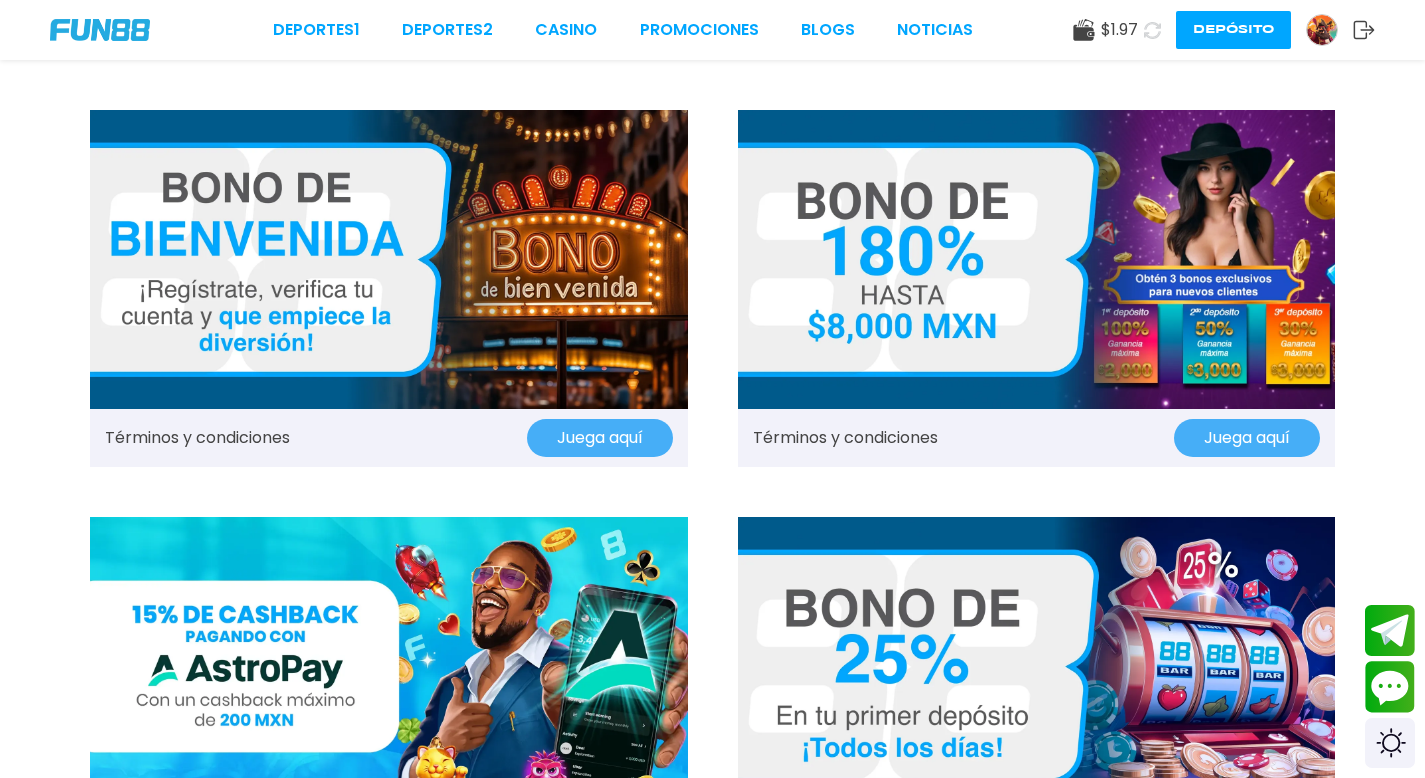 click at bounding box center (1322, 30) 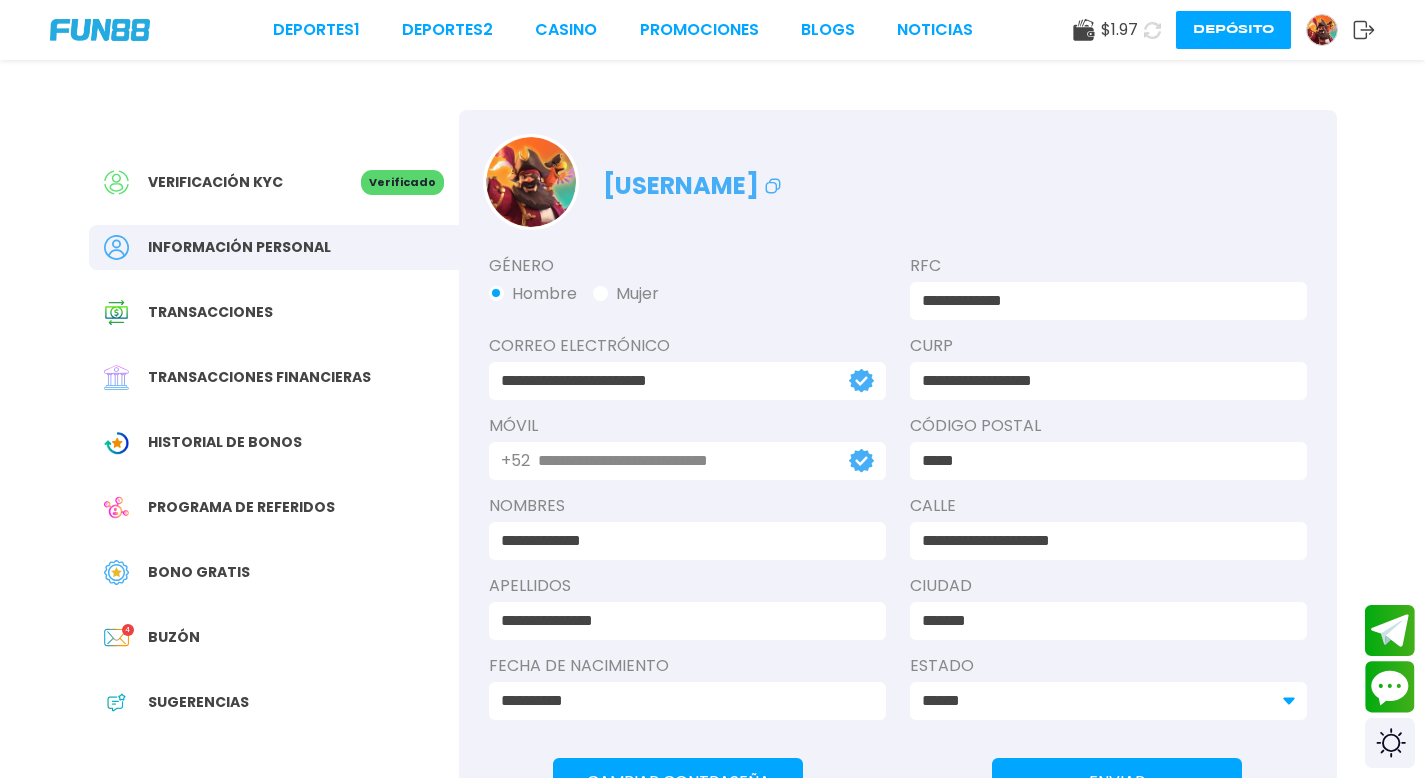 click on "Bono Gratis" at bounding box center (199, 572) 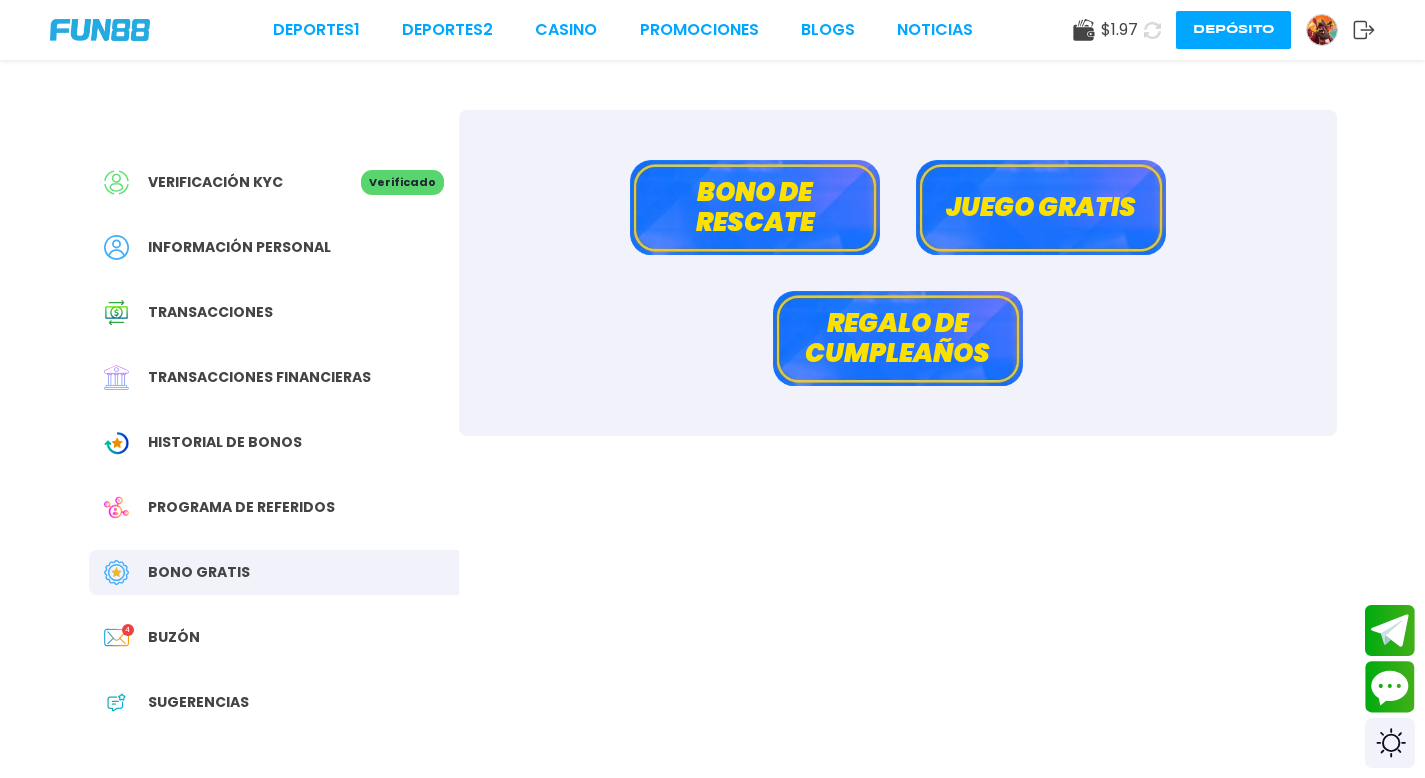 click on "Bono de rescate" at bounding box center (755, 207) 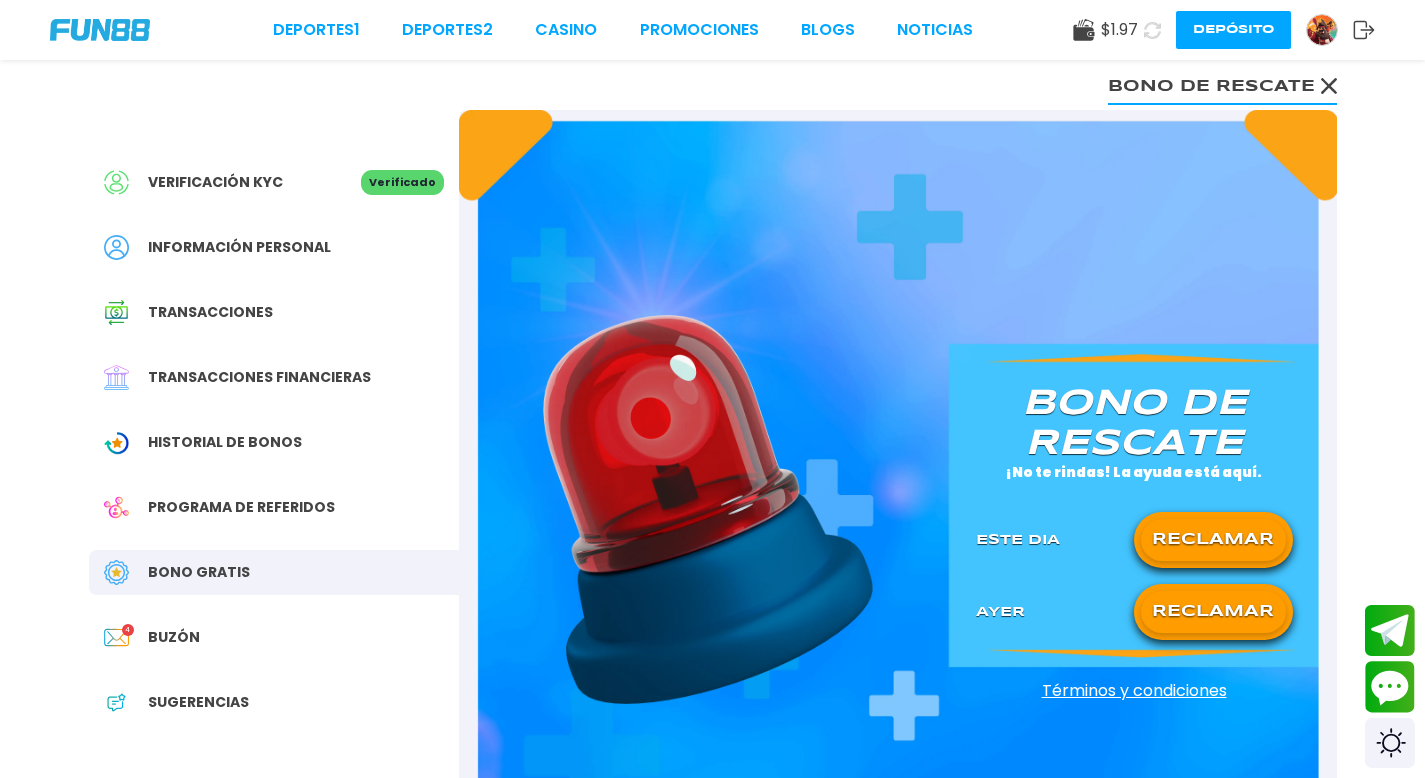 click on "RECLAMAR" at bounding box center (1213, 540) 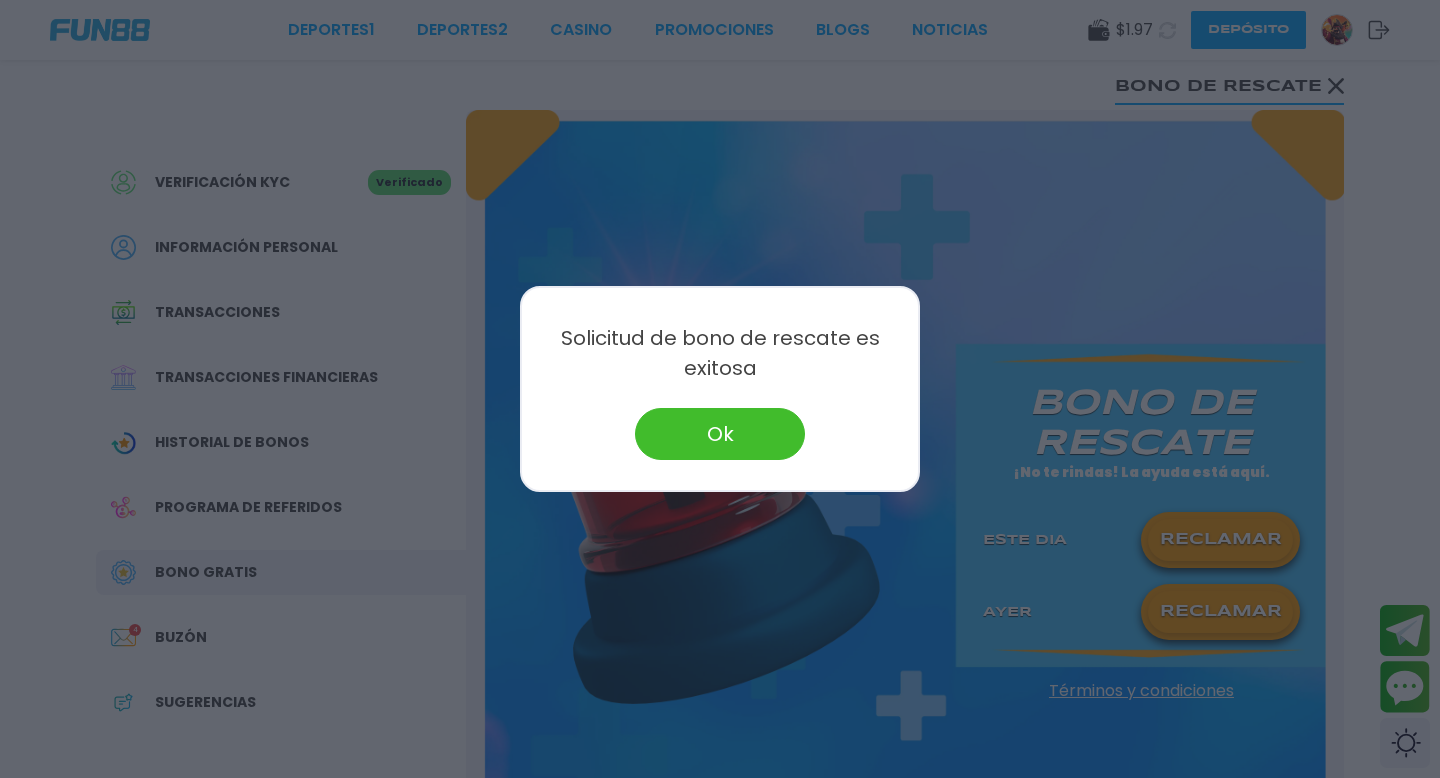 click on "Ok" at bounding box center [720, 434] 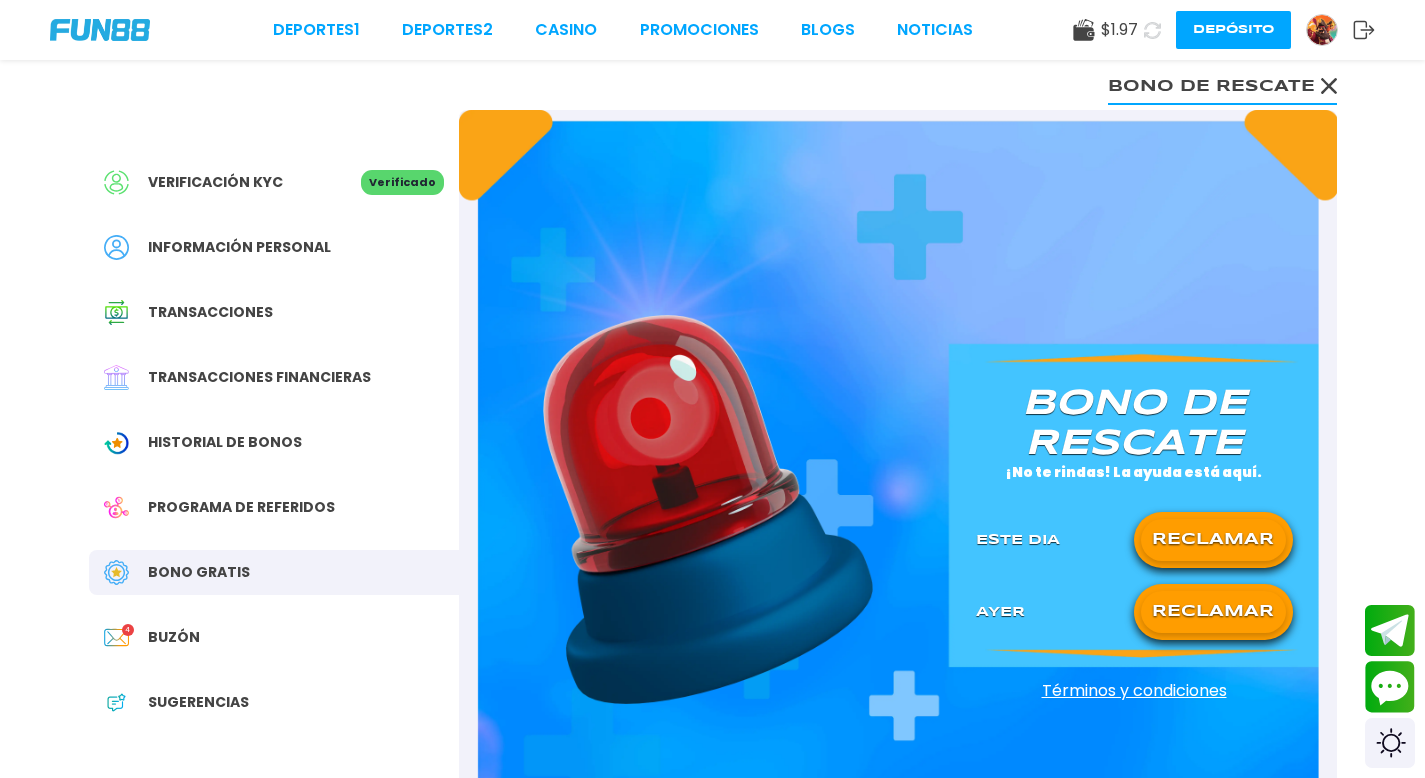 click 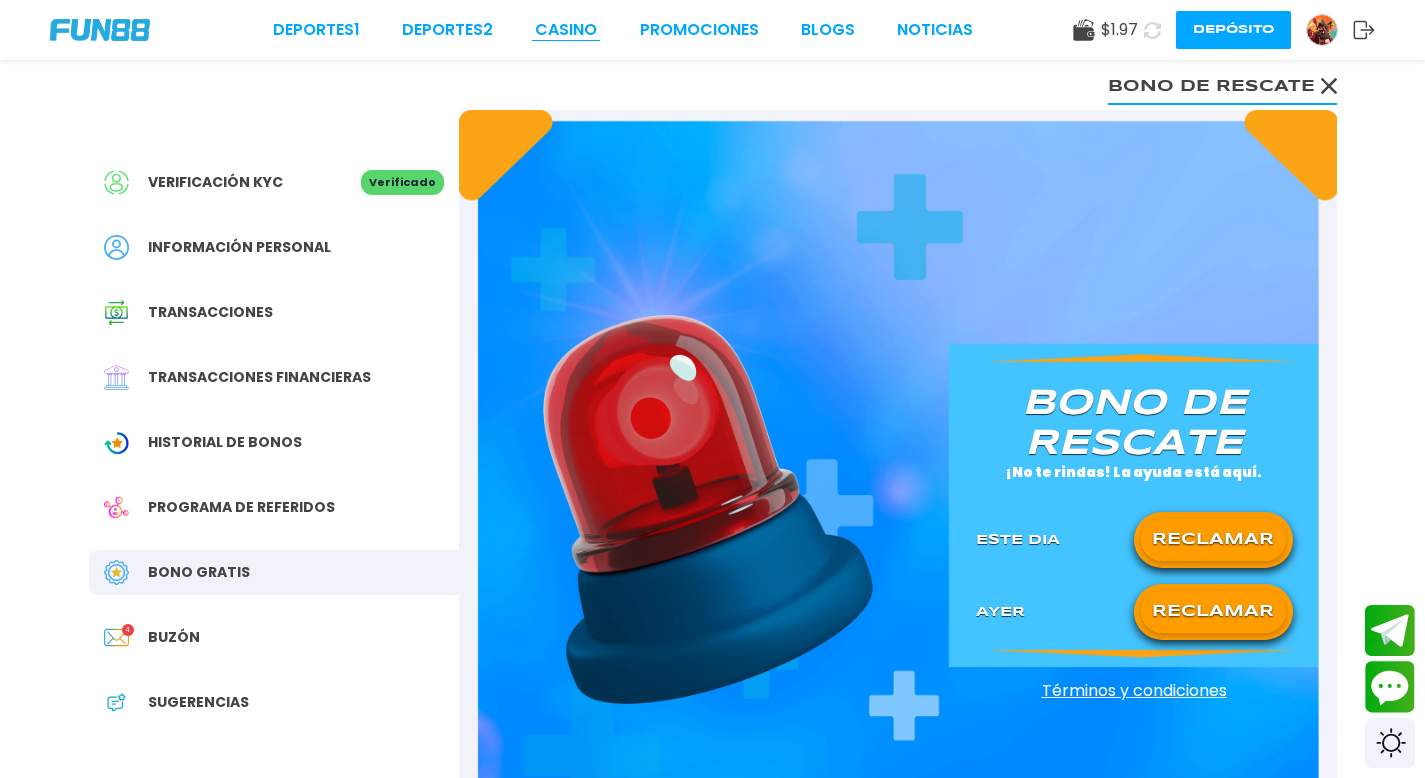 click on "CASINO" at bounding box center (566, 30) 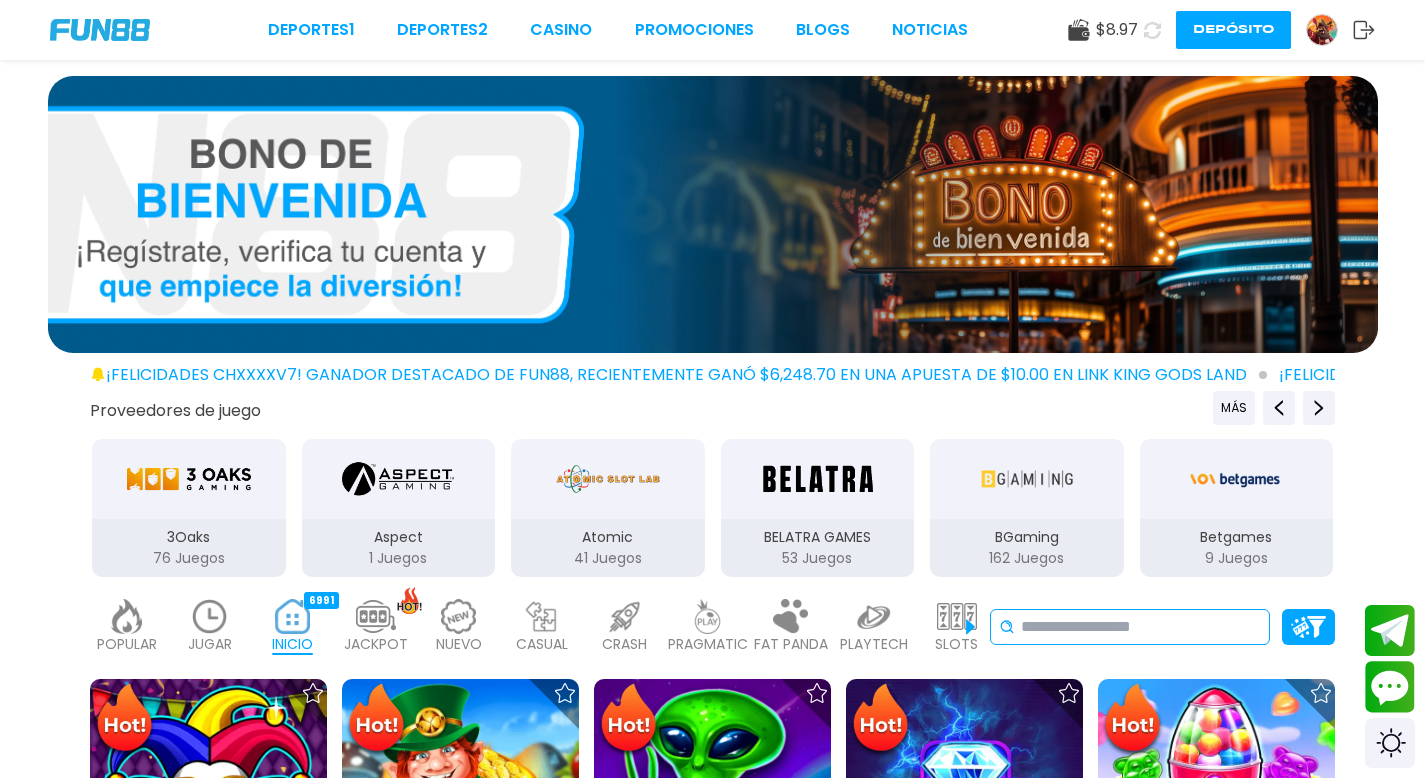 click at bounding box center [1141, 627] 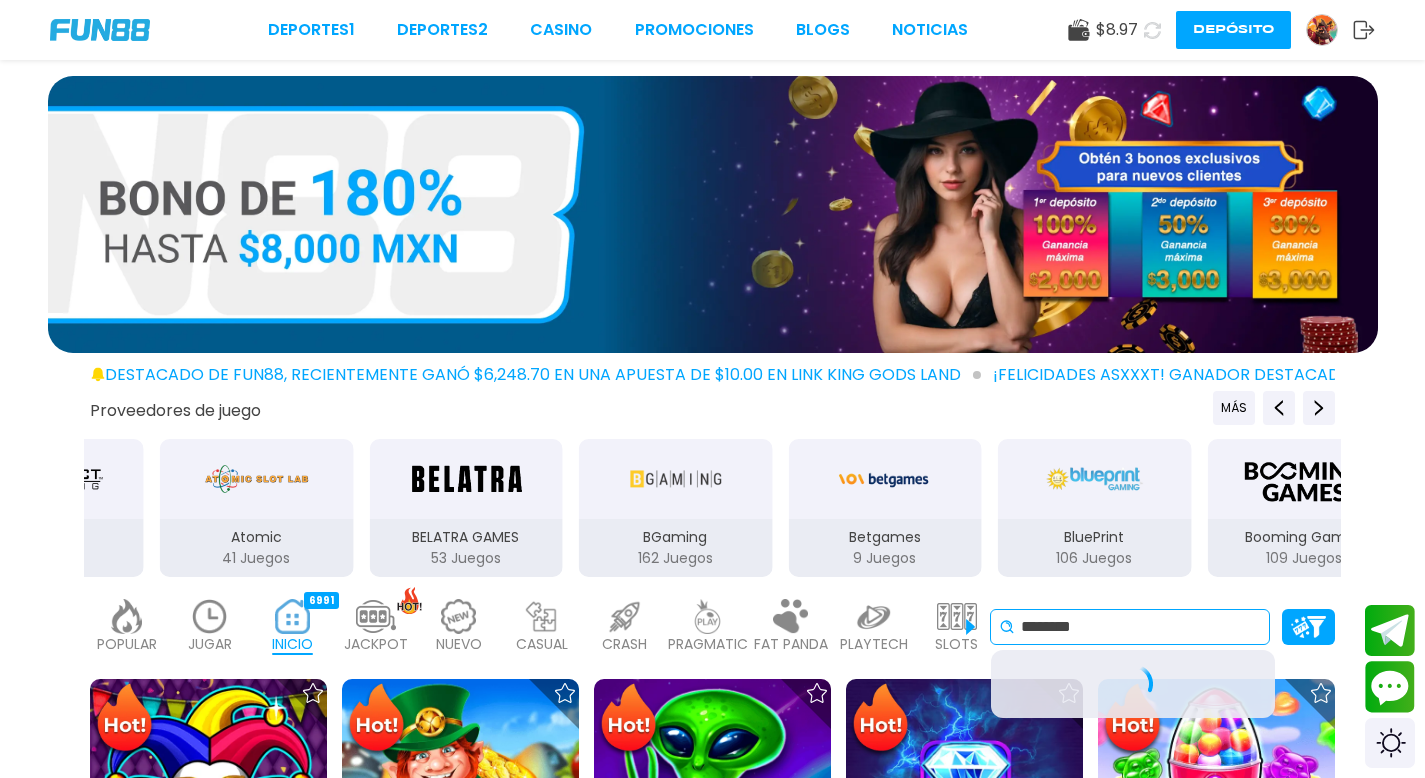 type on "********" 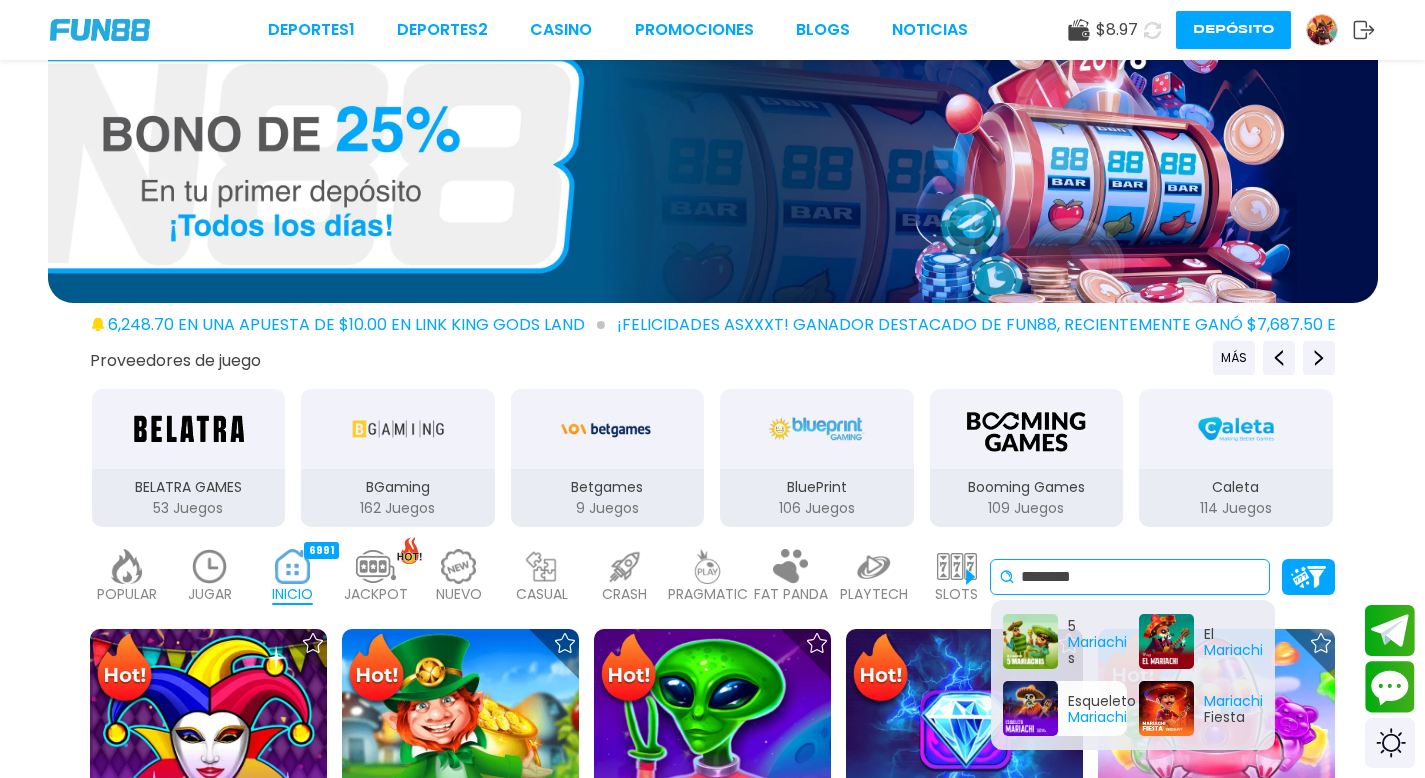 scroll, scrollTop: 125, scrollLeft: 0, axis: vertical 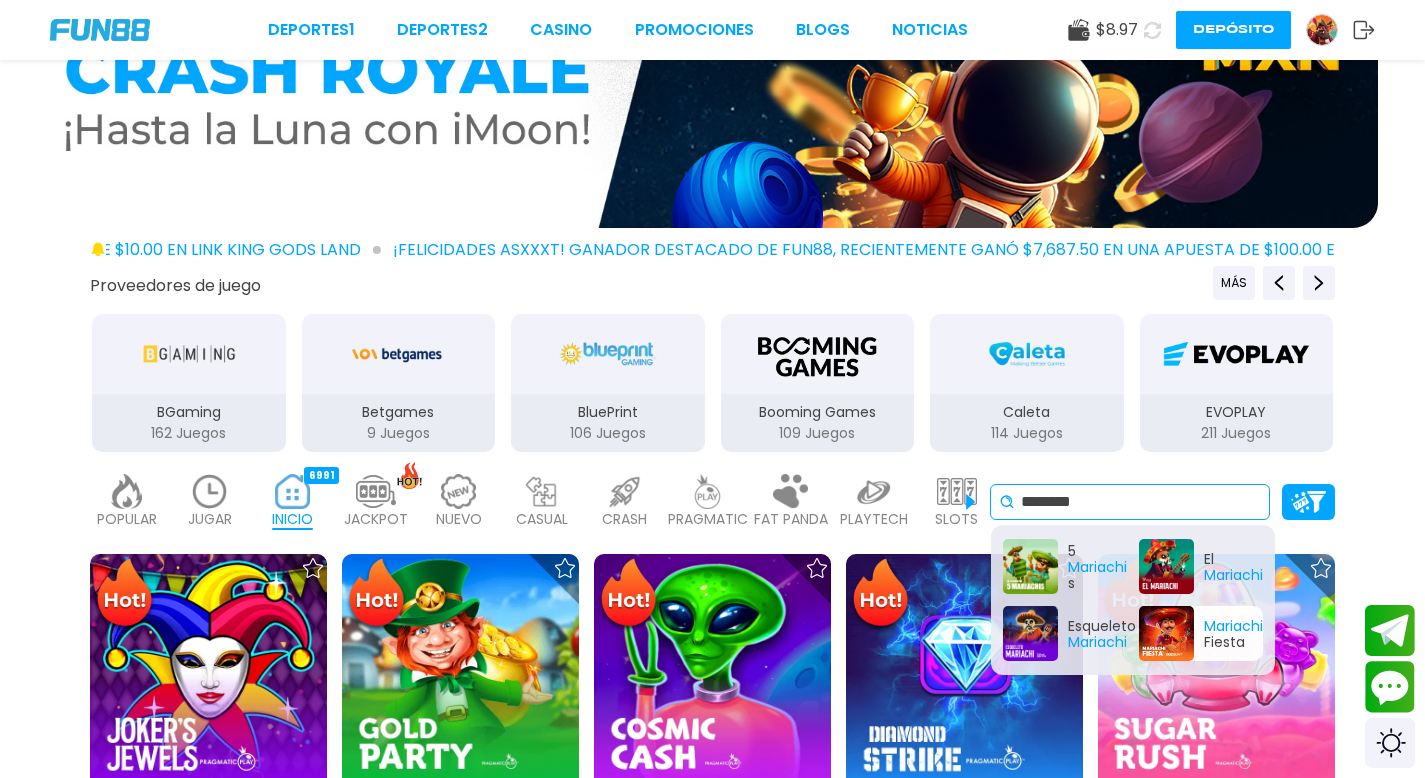 click on "Mariachi  Fiesta" at bounding box center (1201, 633) 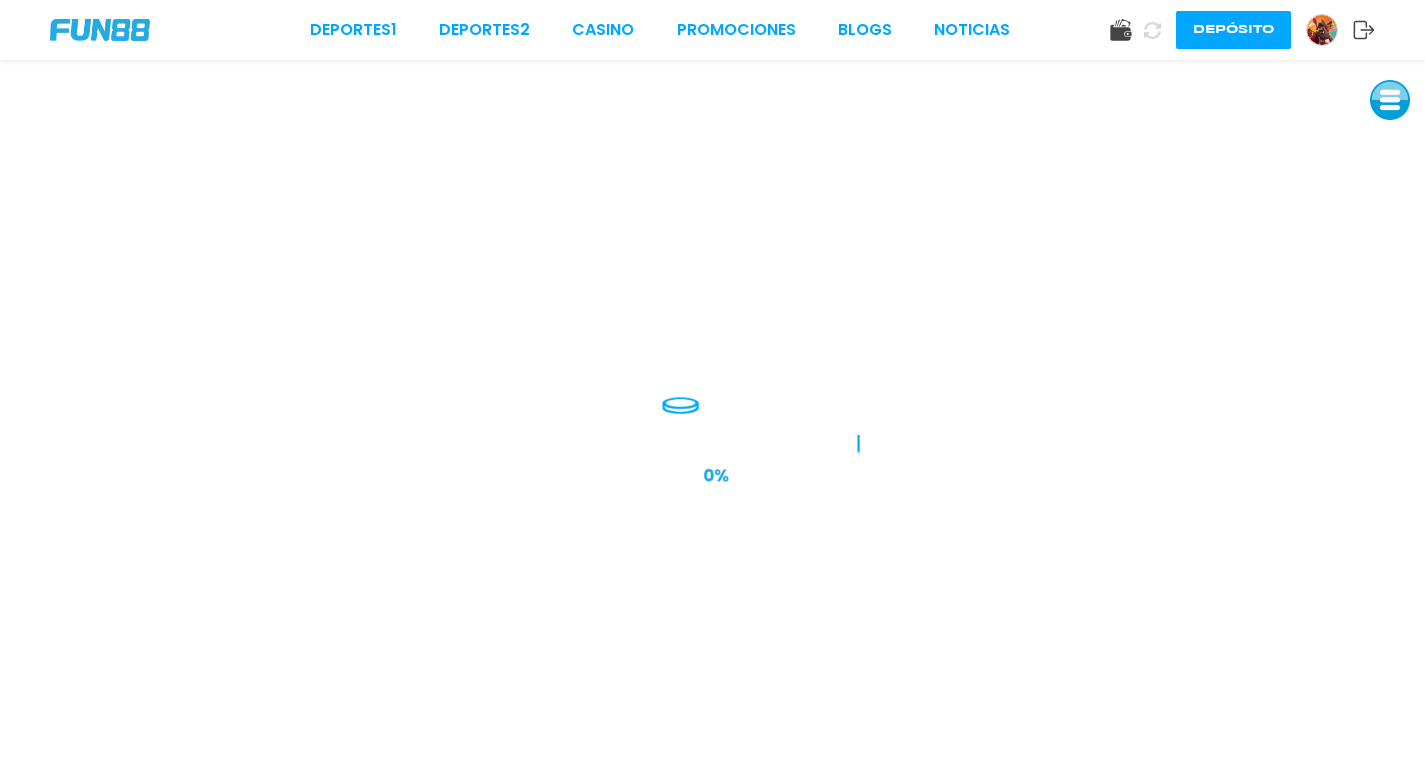 scroll, scrollTop: 0, scrollLeft: 0, axis: both 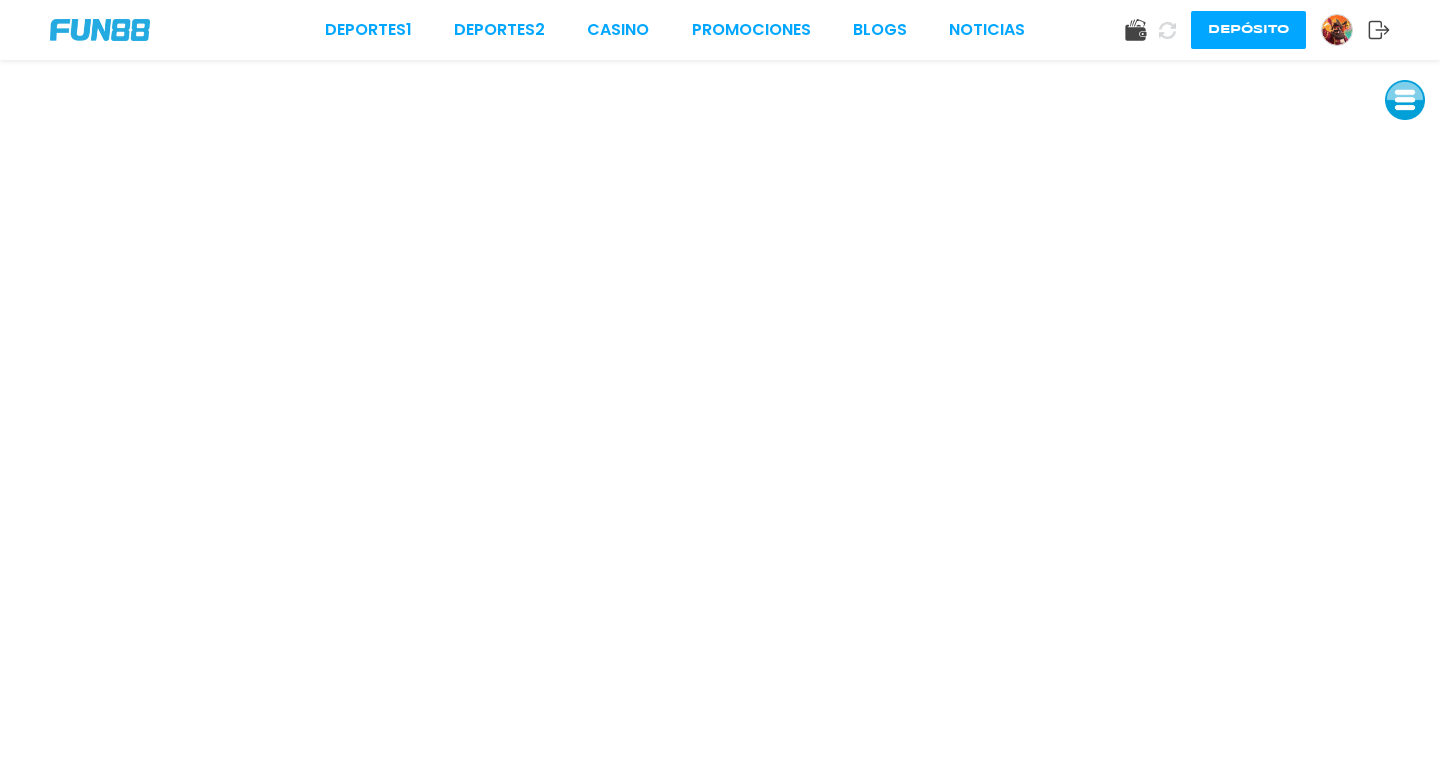 click on "Deportes  1 Deportes  2 CASINO Promociones BLOGS NOTICIAS Depósito" at bounding box center (720, 30) 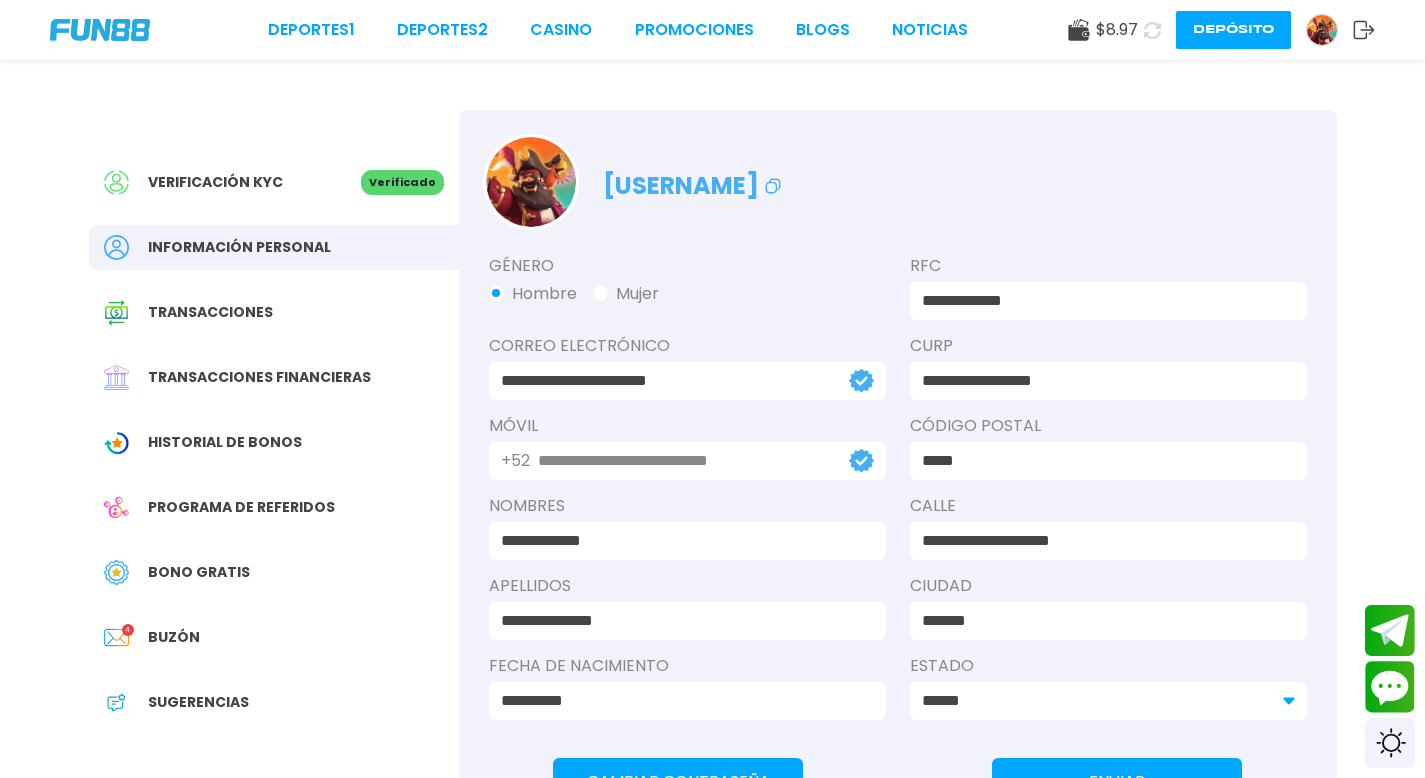 click on "Bono Gratis" at bounding box center (199, 572) 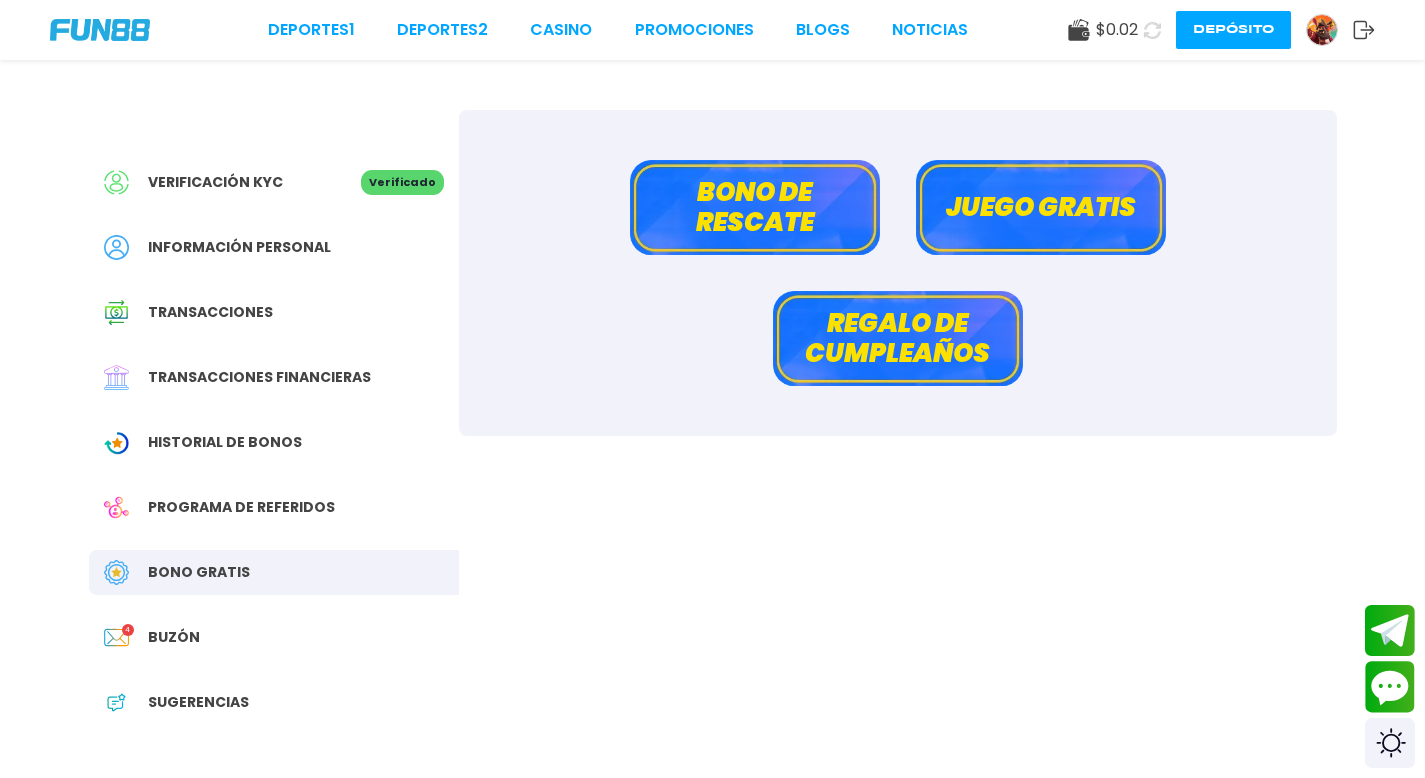 click on "Bono de rescate" at bounding box center (755, 207) 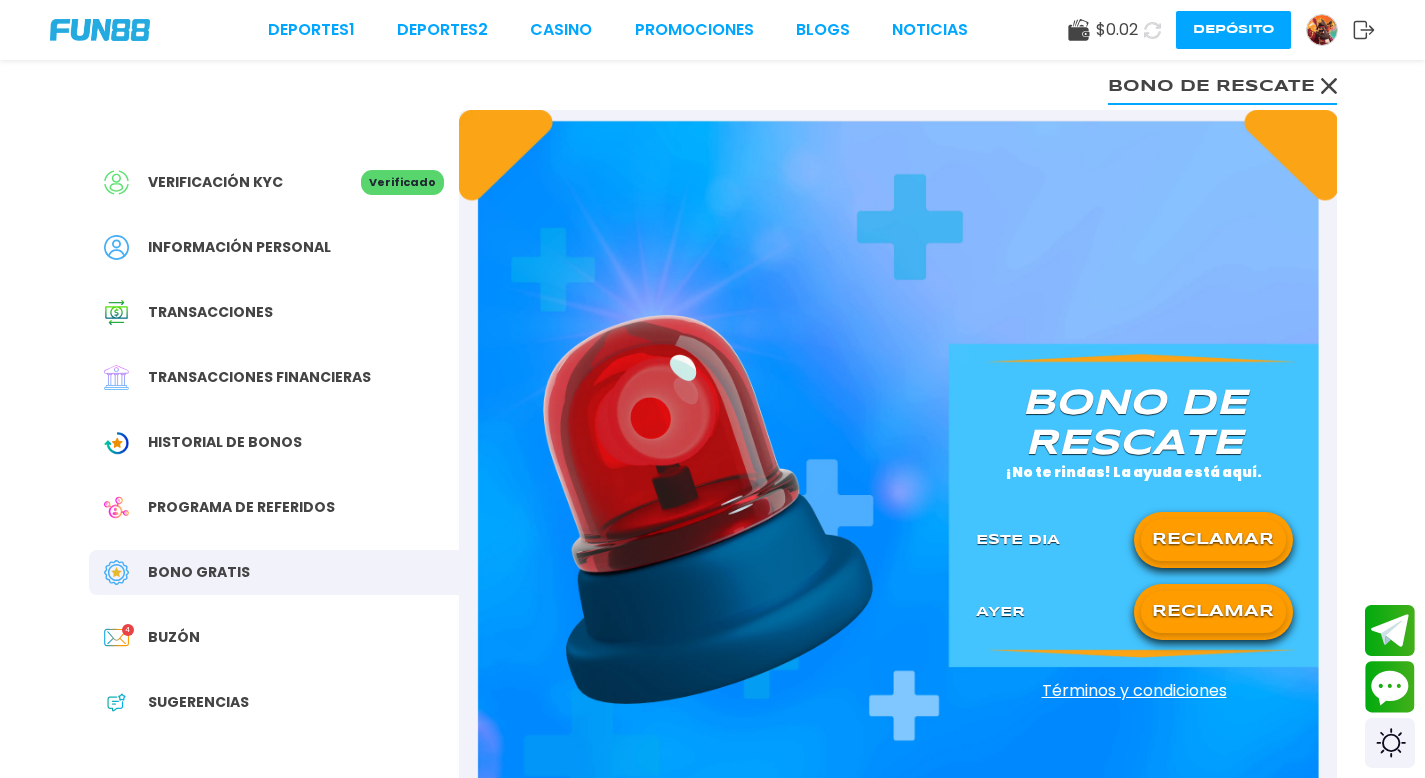click on "RECLAMAR" at bounding box center [1213, 540] 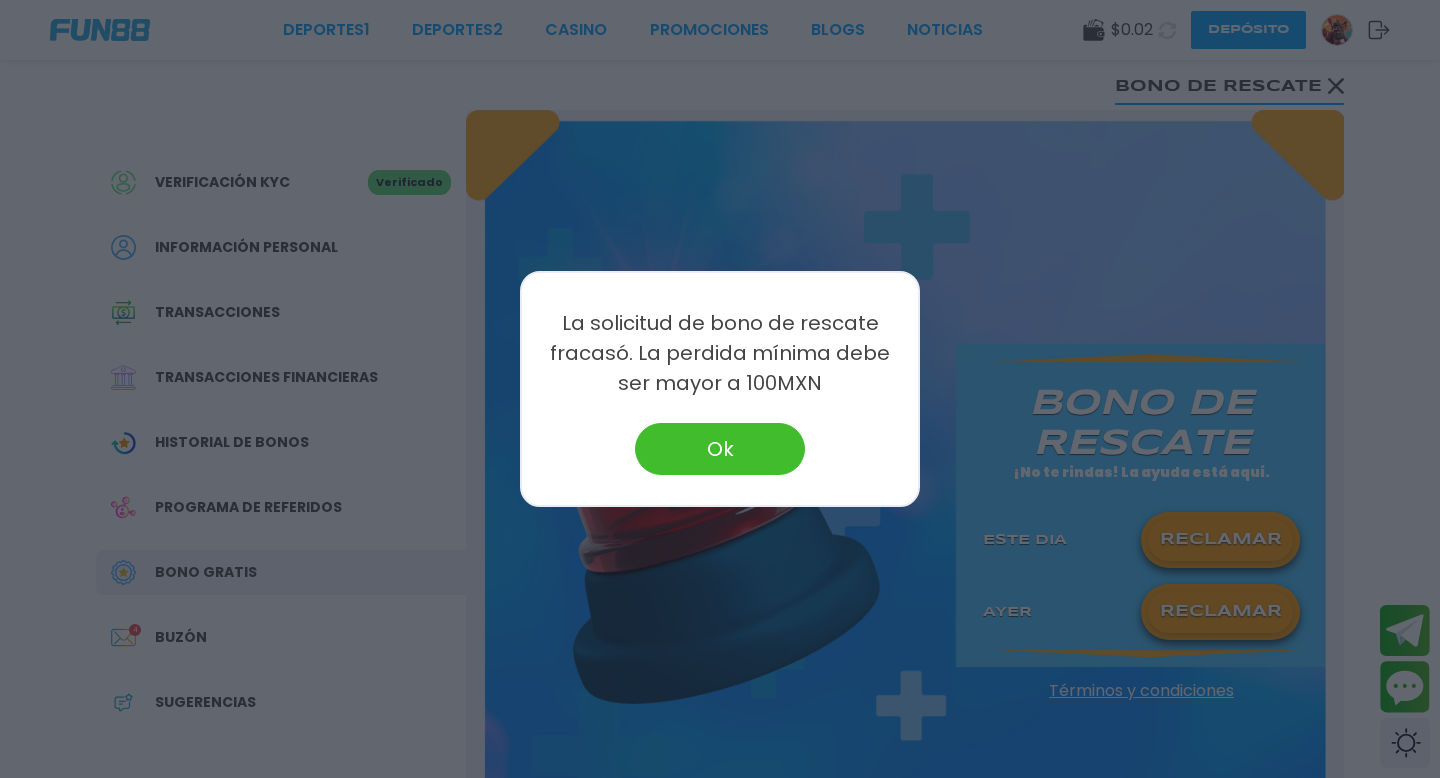 click on "Ok" at bounding box center [720, 449] 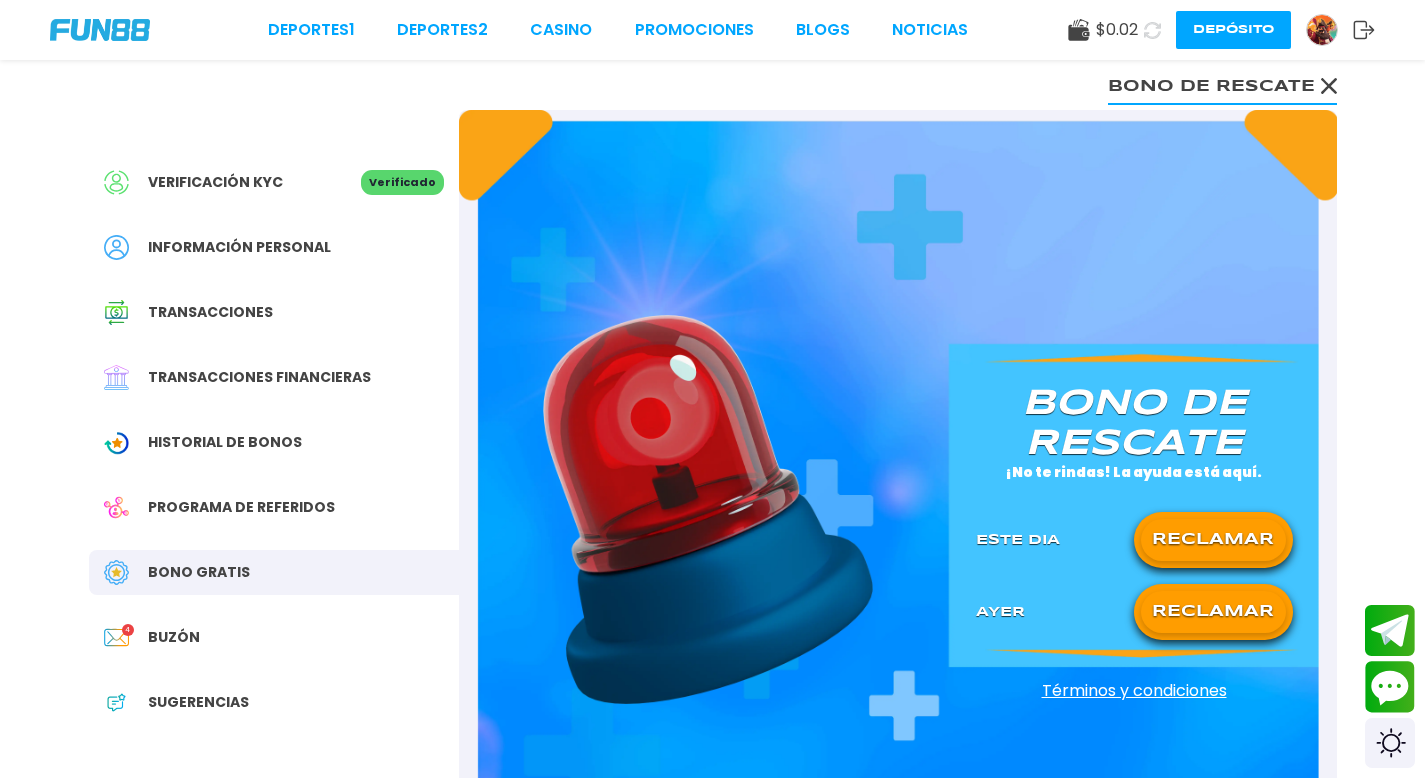 click on "RECLAMAR" at bounding box center [1213, 612] 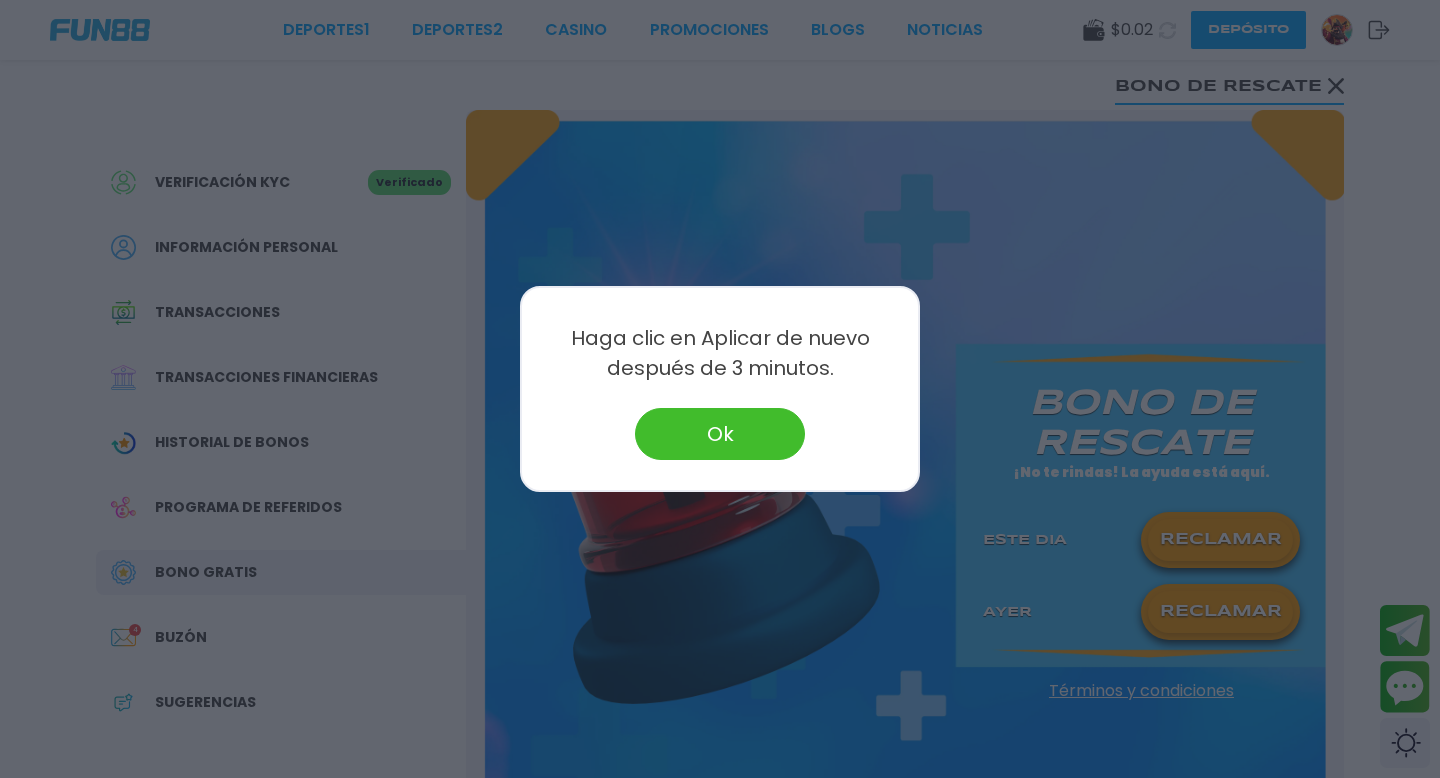 drag, startPoint x: 698, startPoint y: 427, endPoint x: 694, endPoint y: 410, distance: 17.464249 